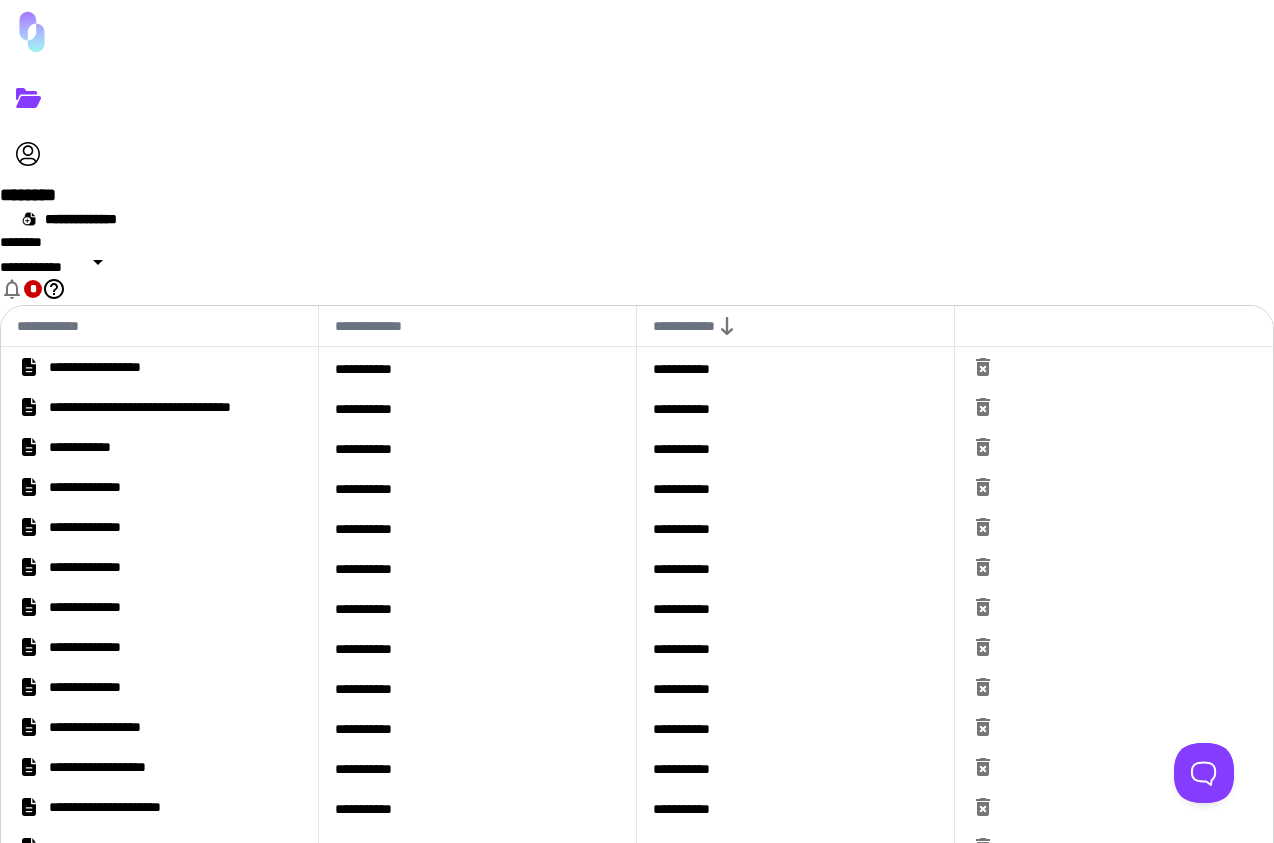 scroll, scrollTop: 0, scrollLeft: 0, axis: both 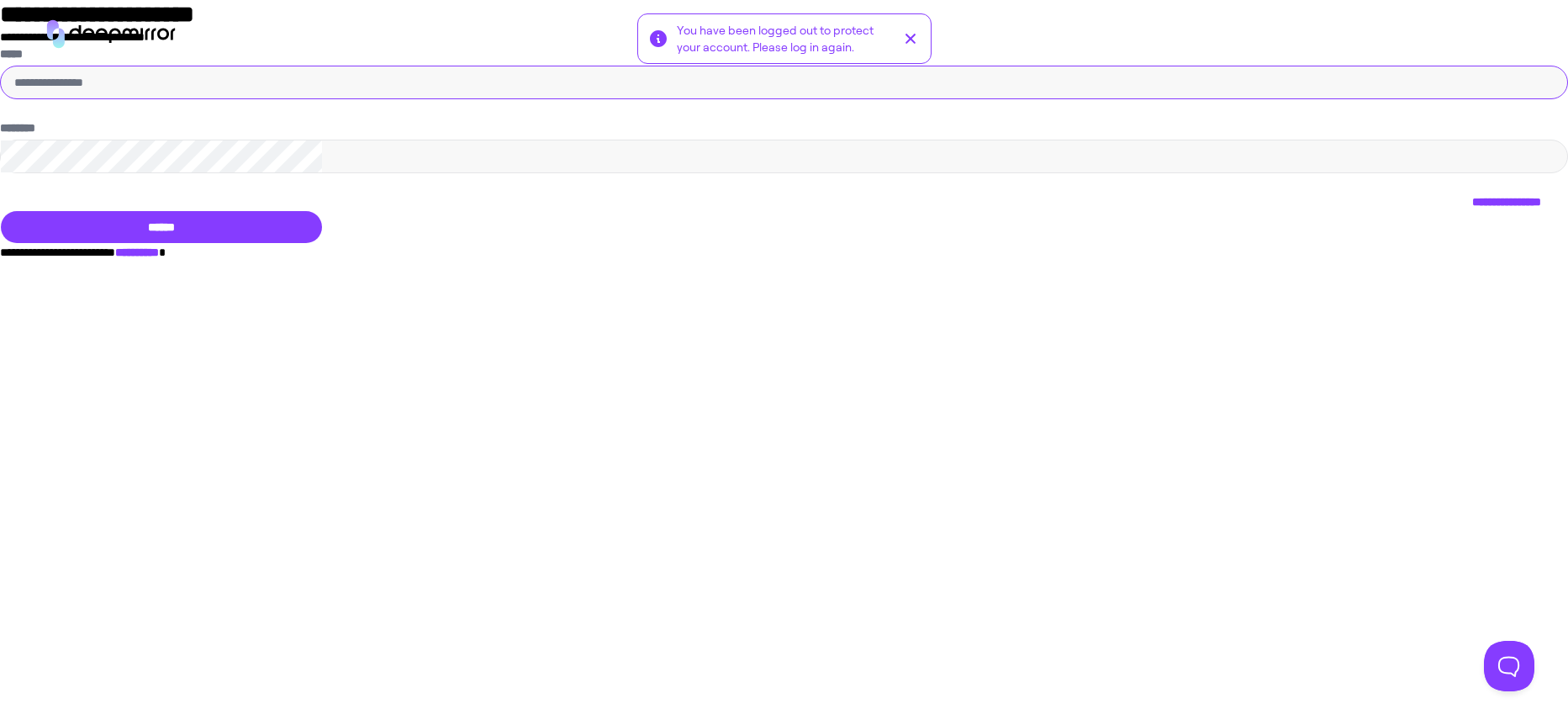 click on "*****" at bounding box center [784, 82] 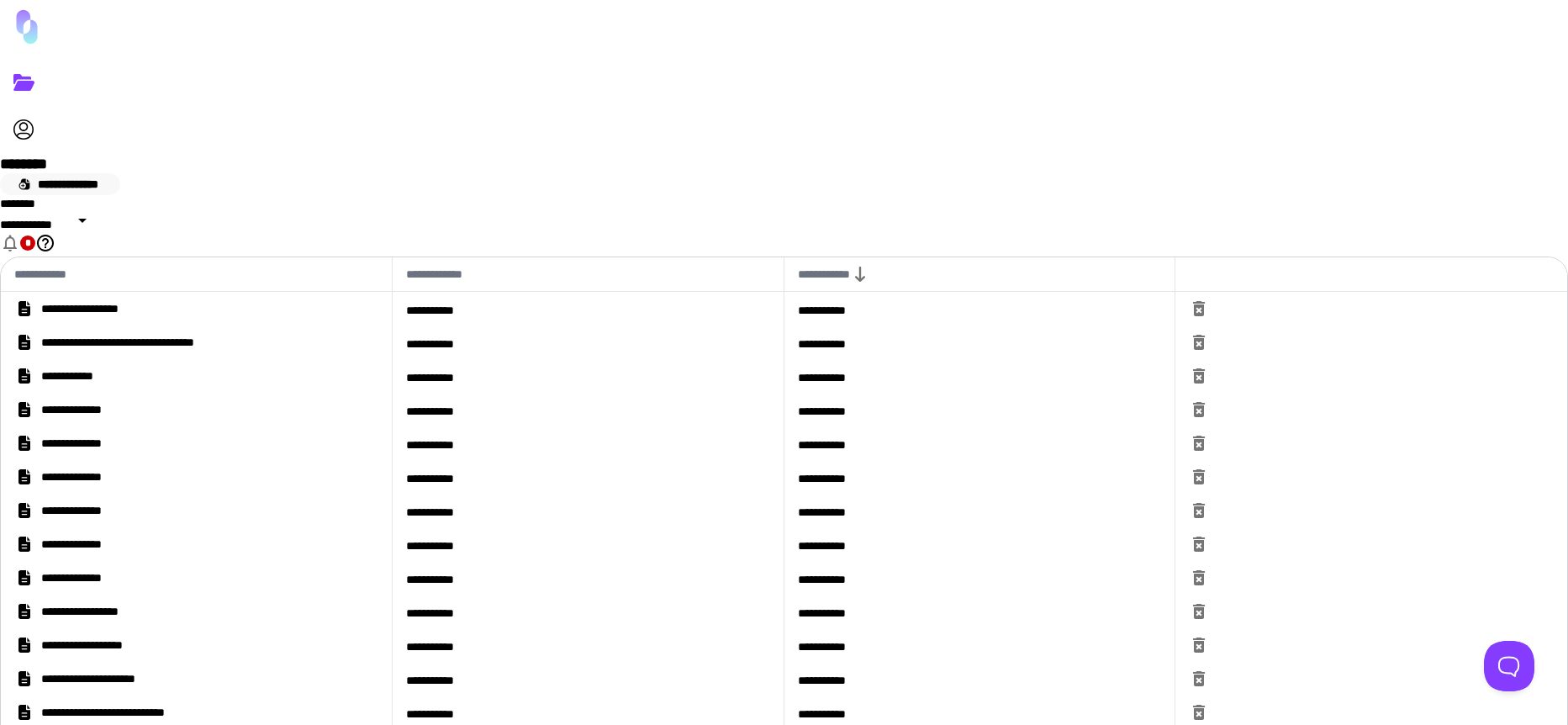 click on "**********" at bounding box center (60, 184) 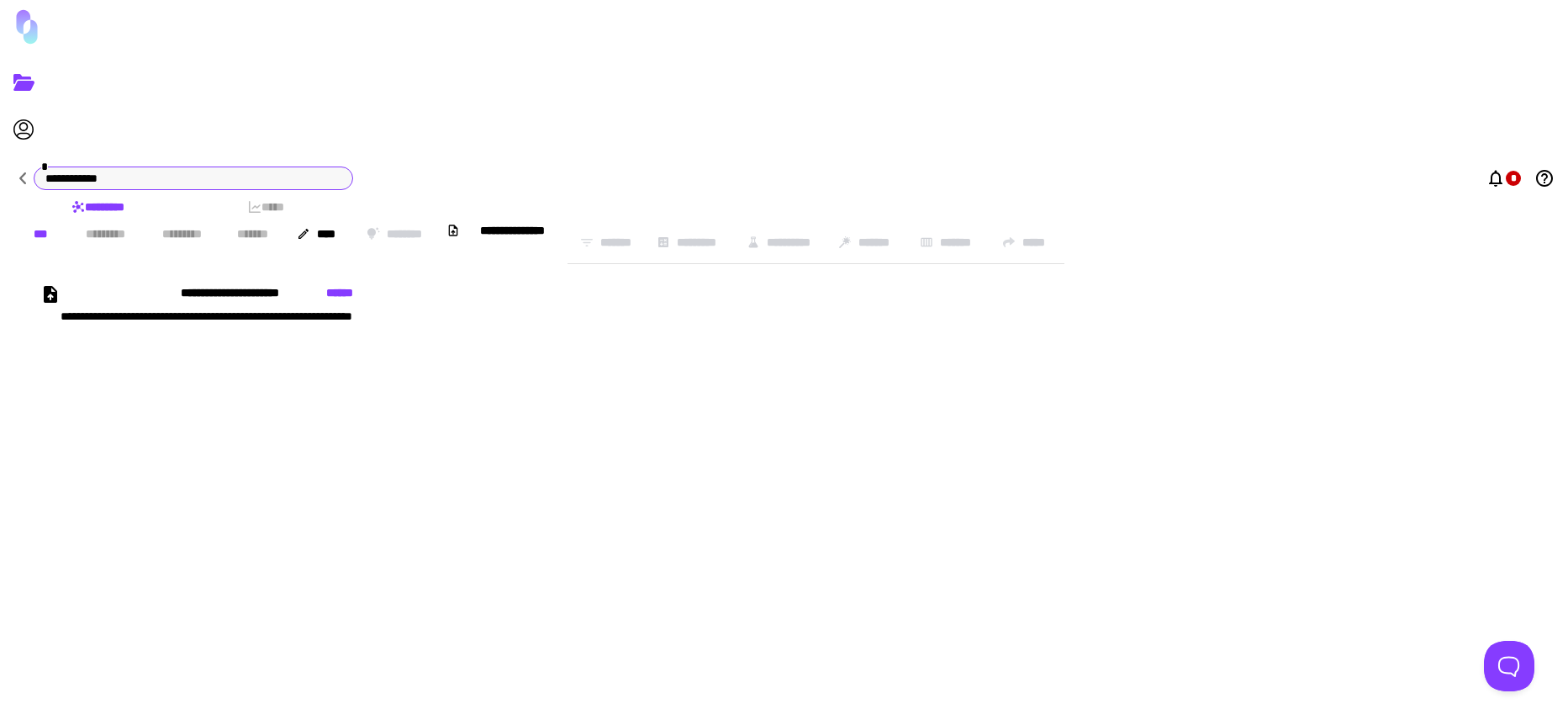 click on "**********" at bounding box center (193, 178) 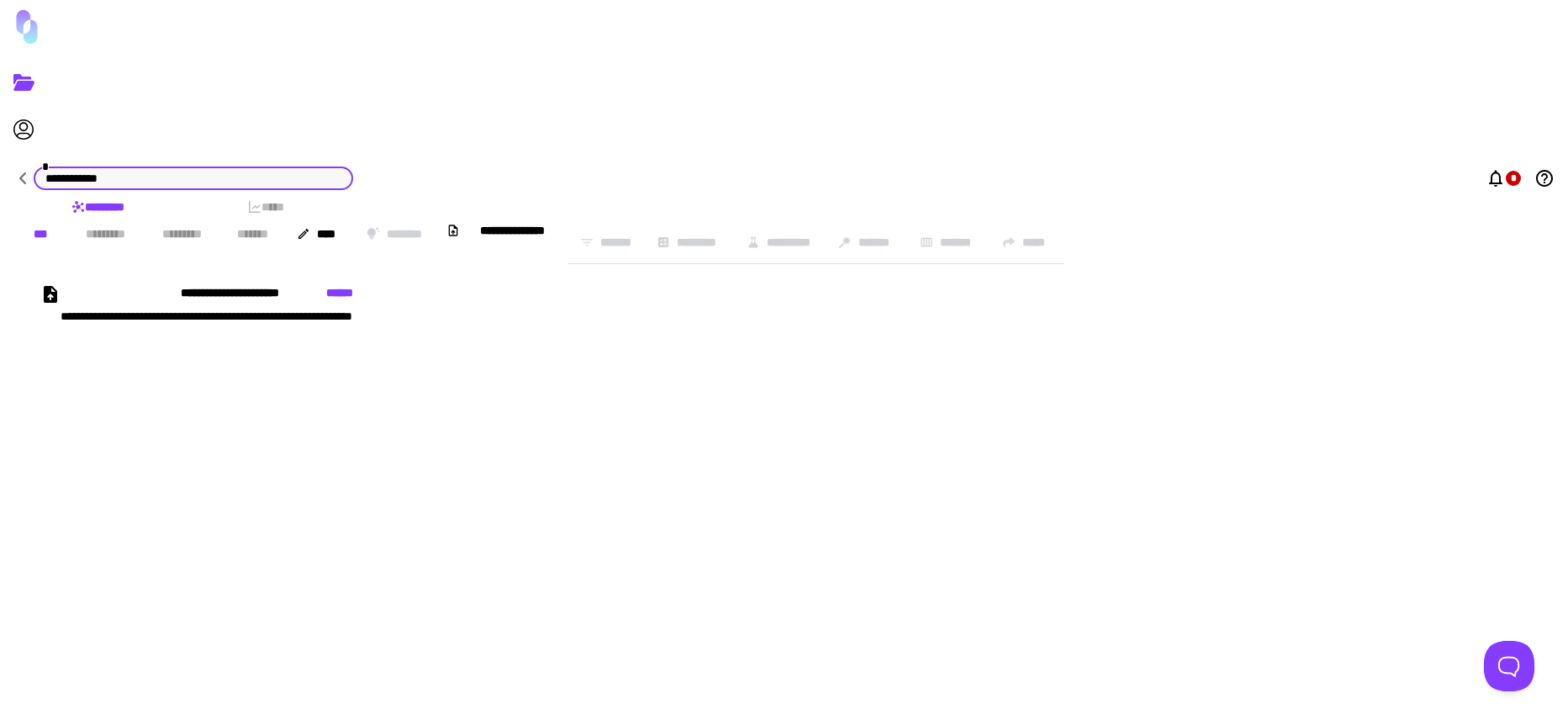 drag, startPoint x: 180, startPoint y: 26, endPoint x: 68, endPoint y: 26, distance: 112 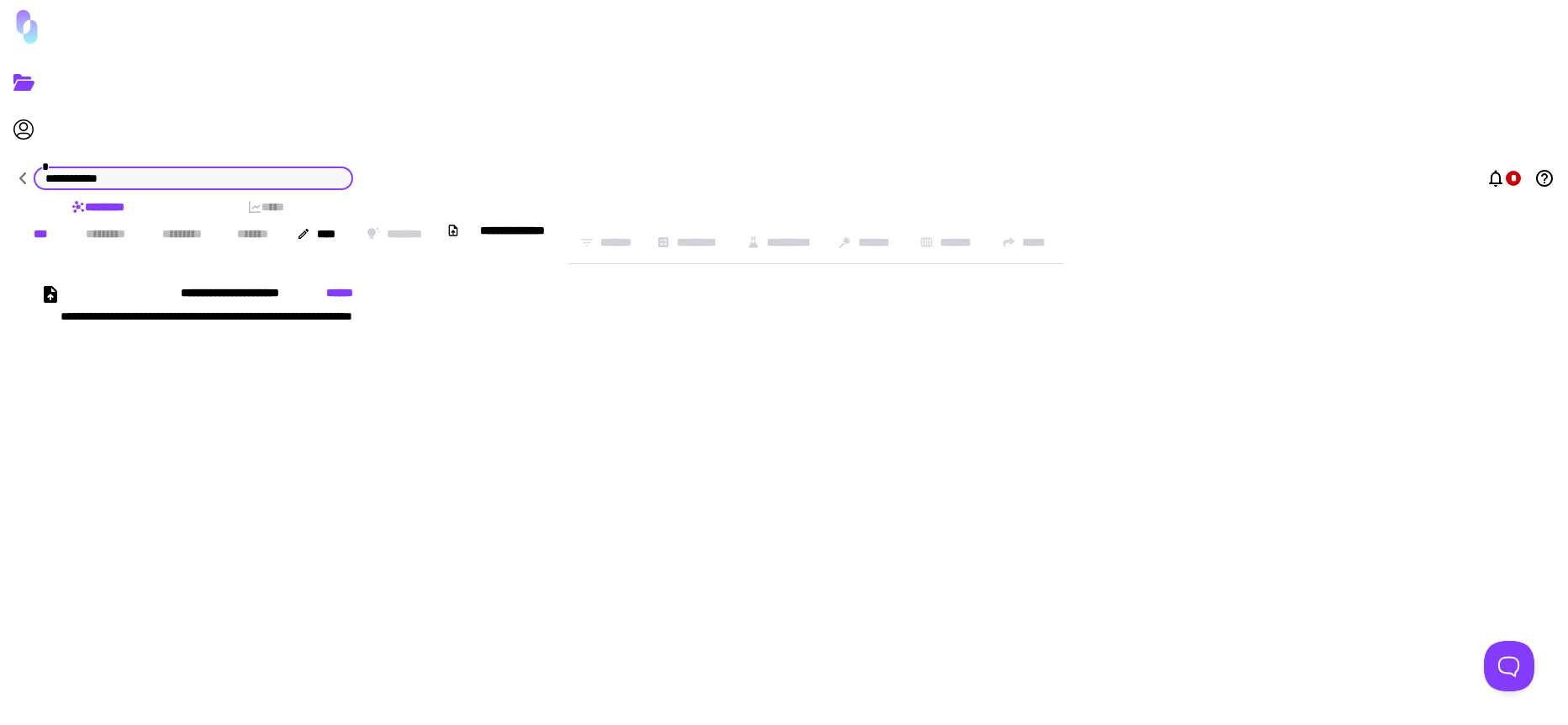 type on "**********" 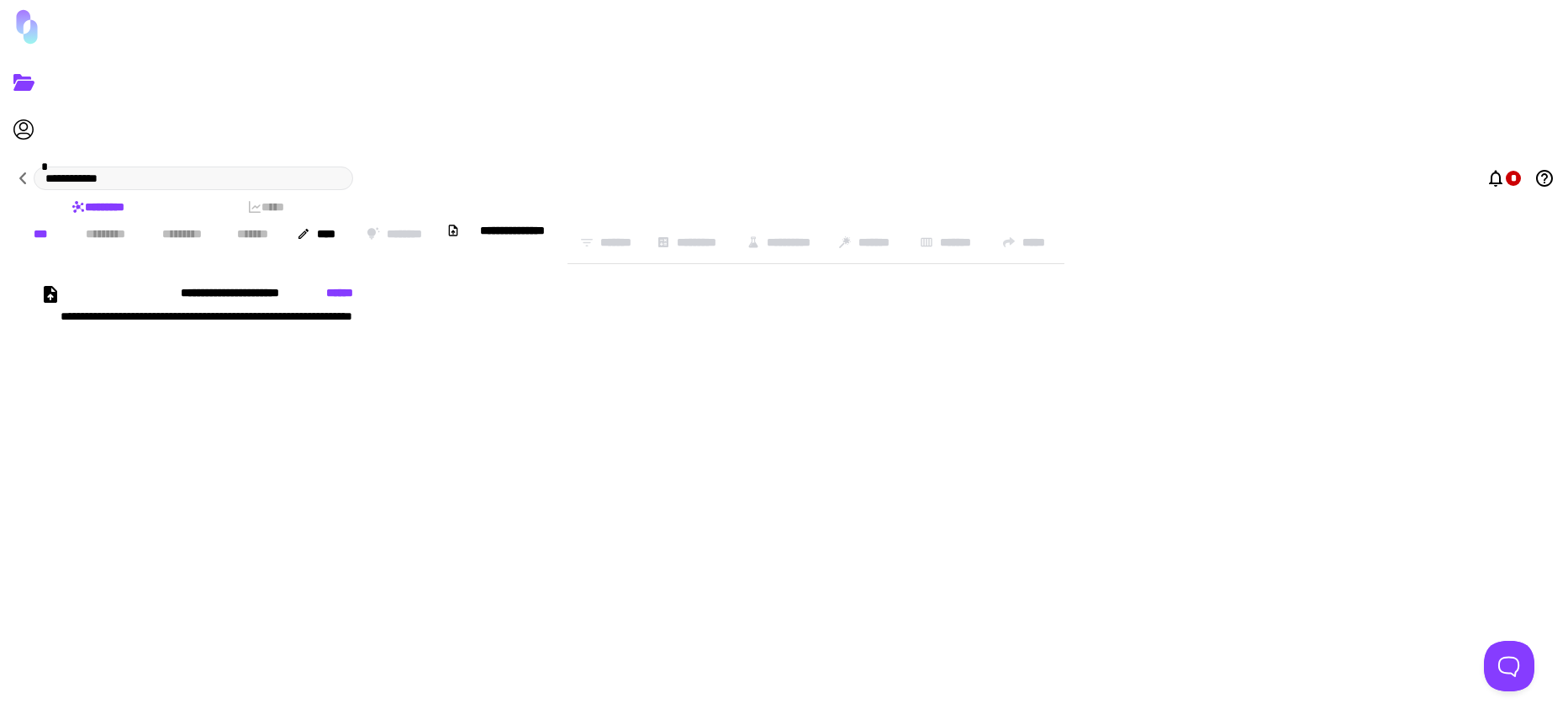 click on "******" at bounding box center (340, 293) 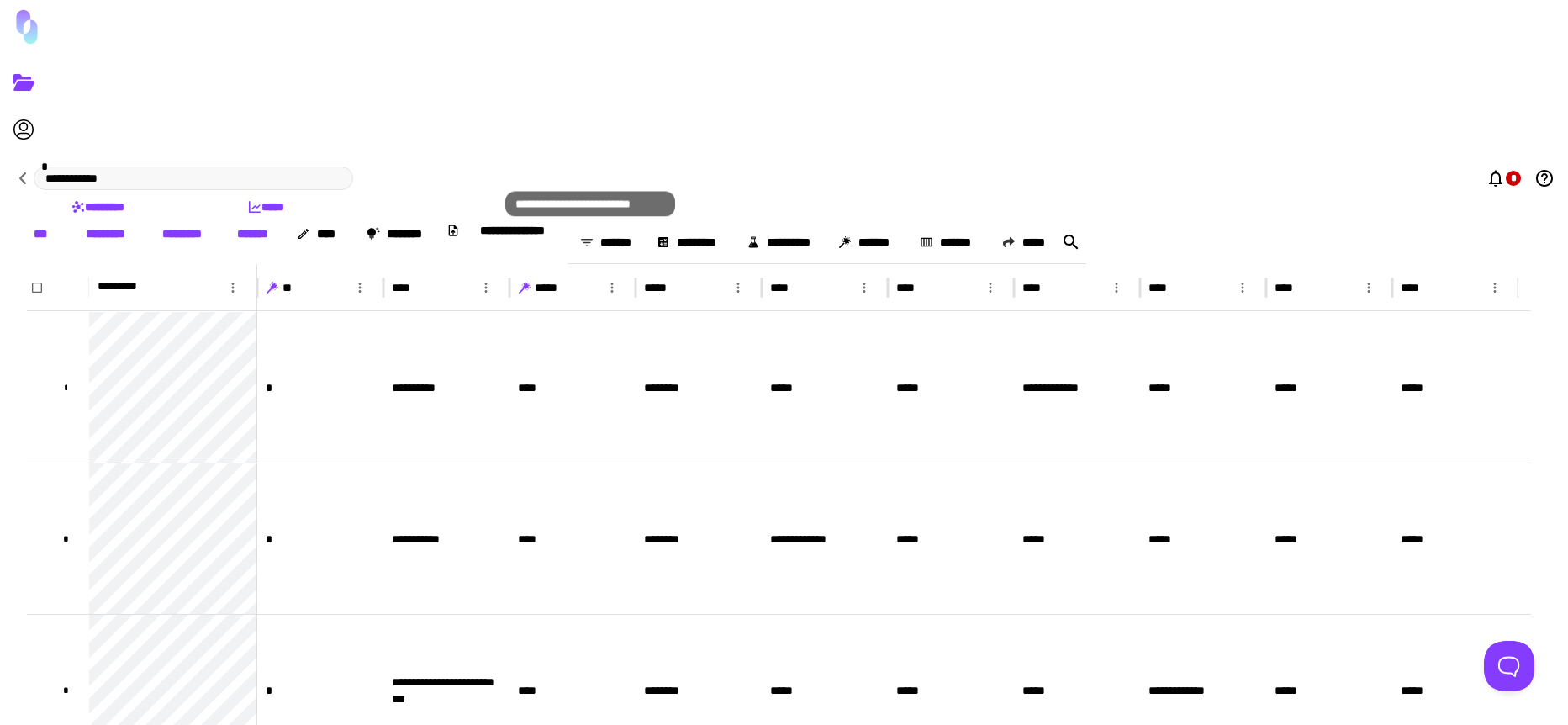 click at bounding box center (273, 285) 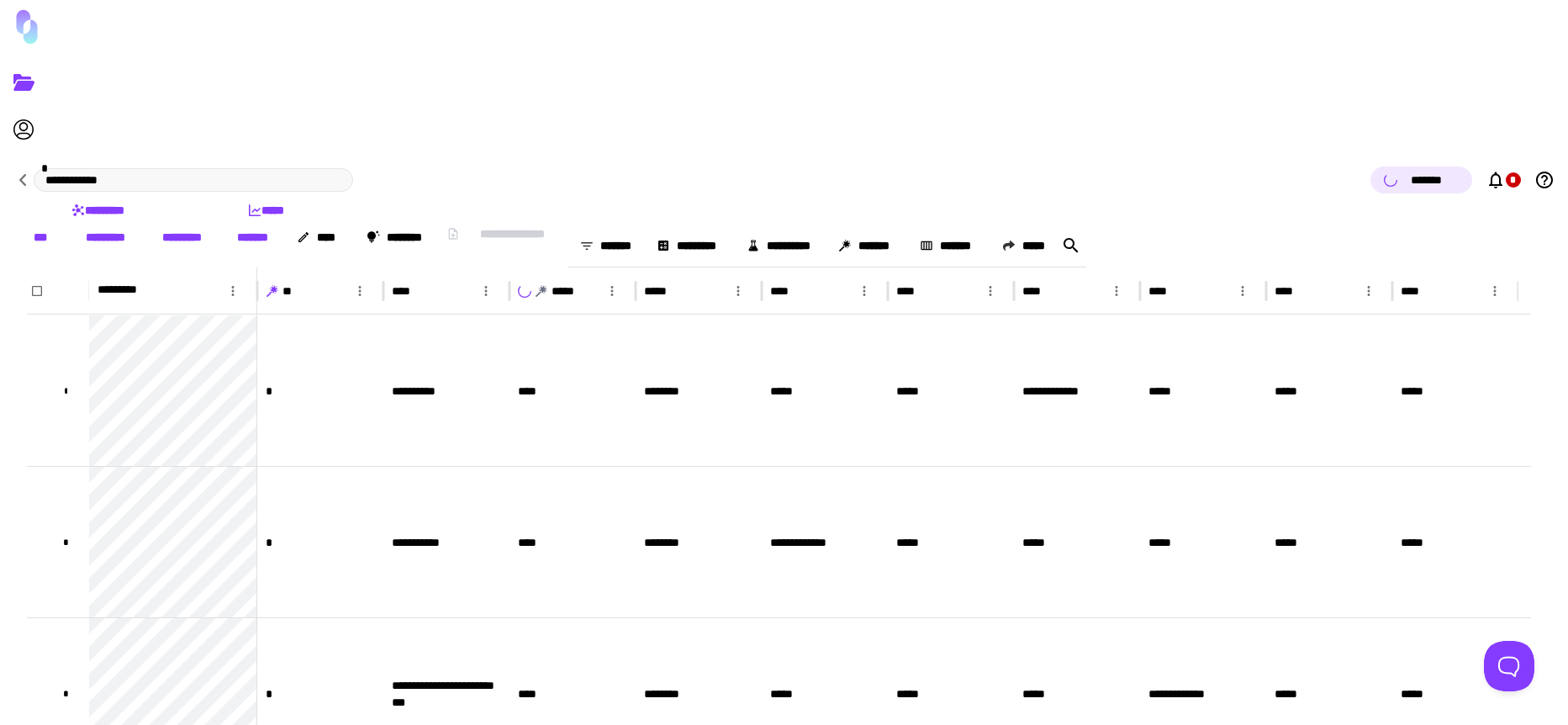click at bounding box center [738, 291] 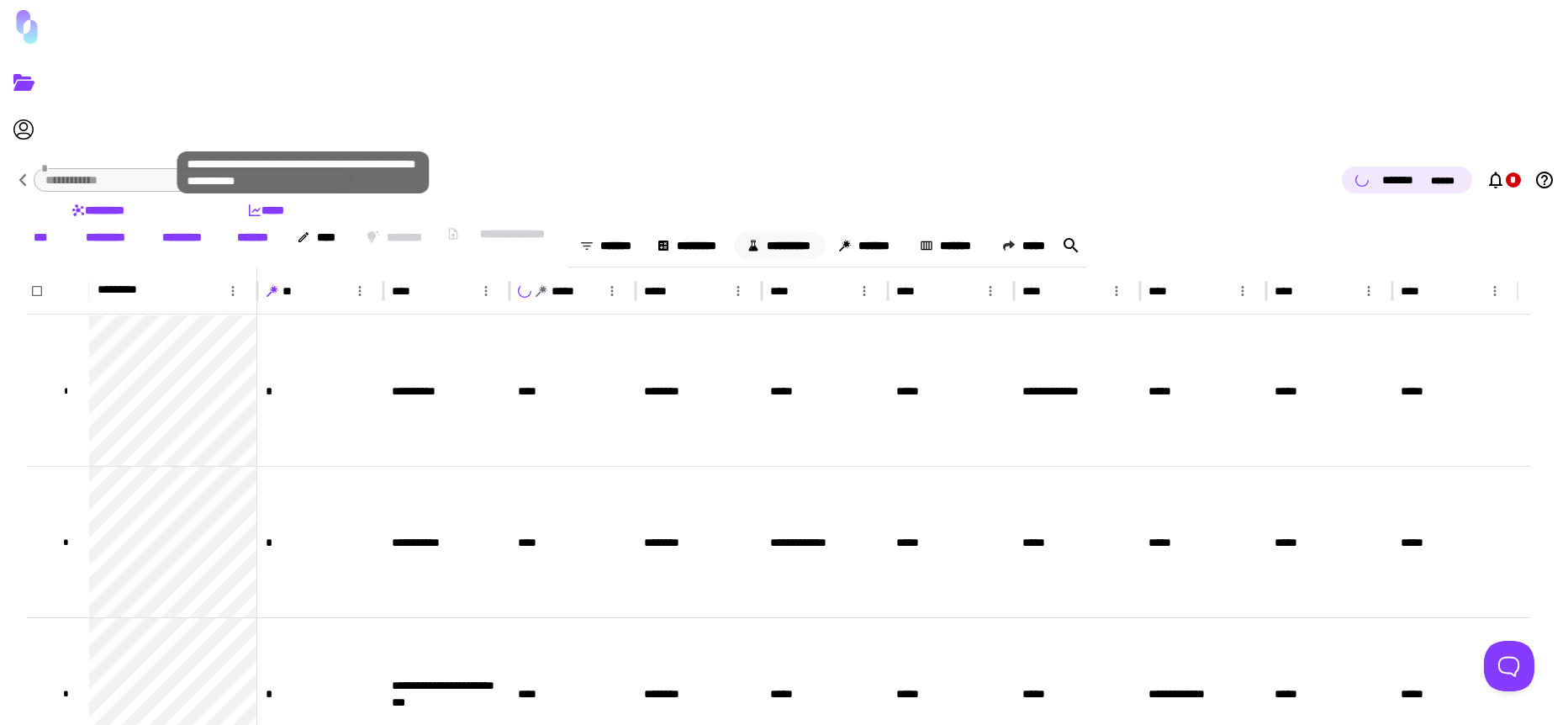click on "**********" at bounding box center [779, 246] 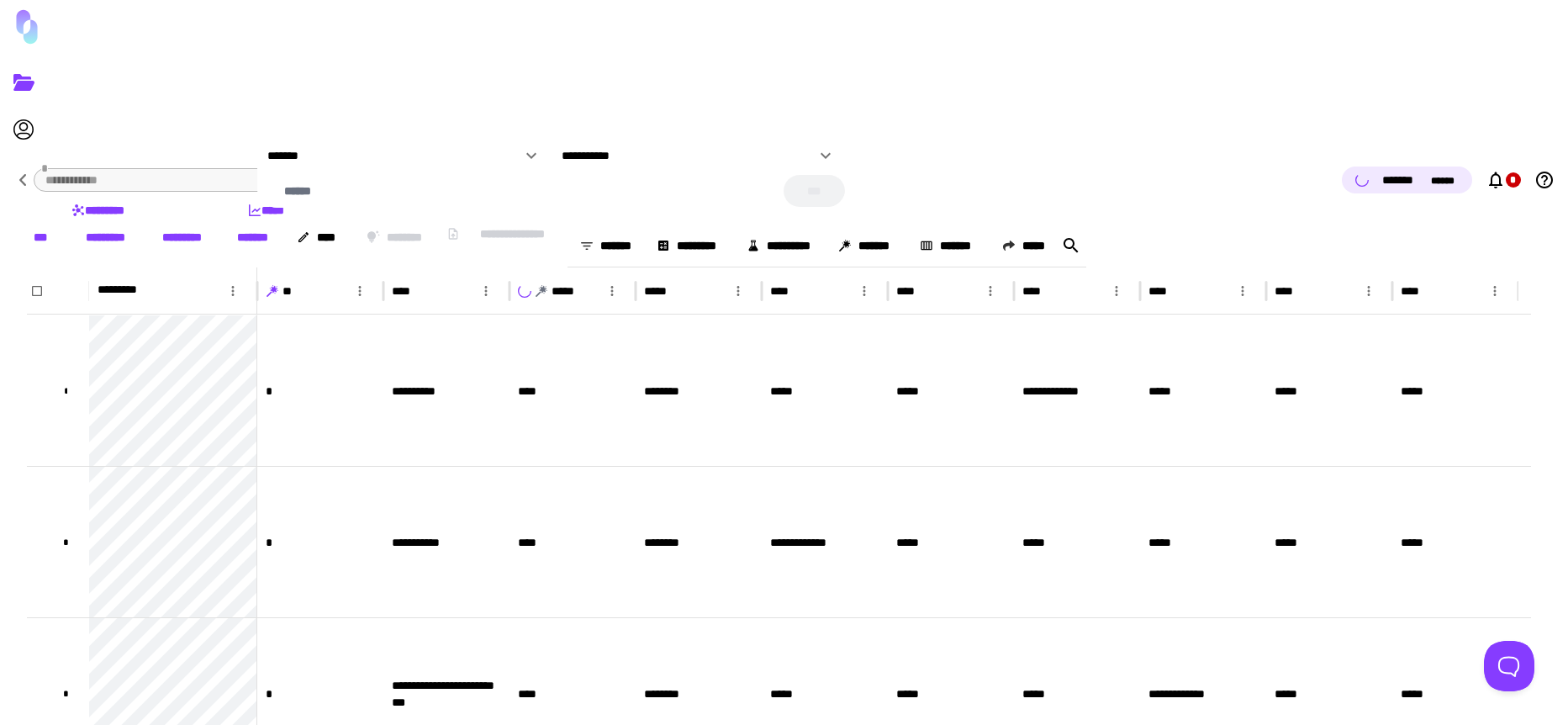 click on "**********" at bounding box center (689, 156) 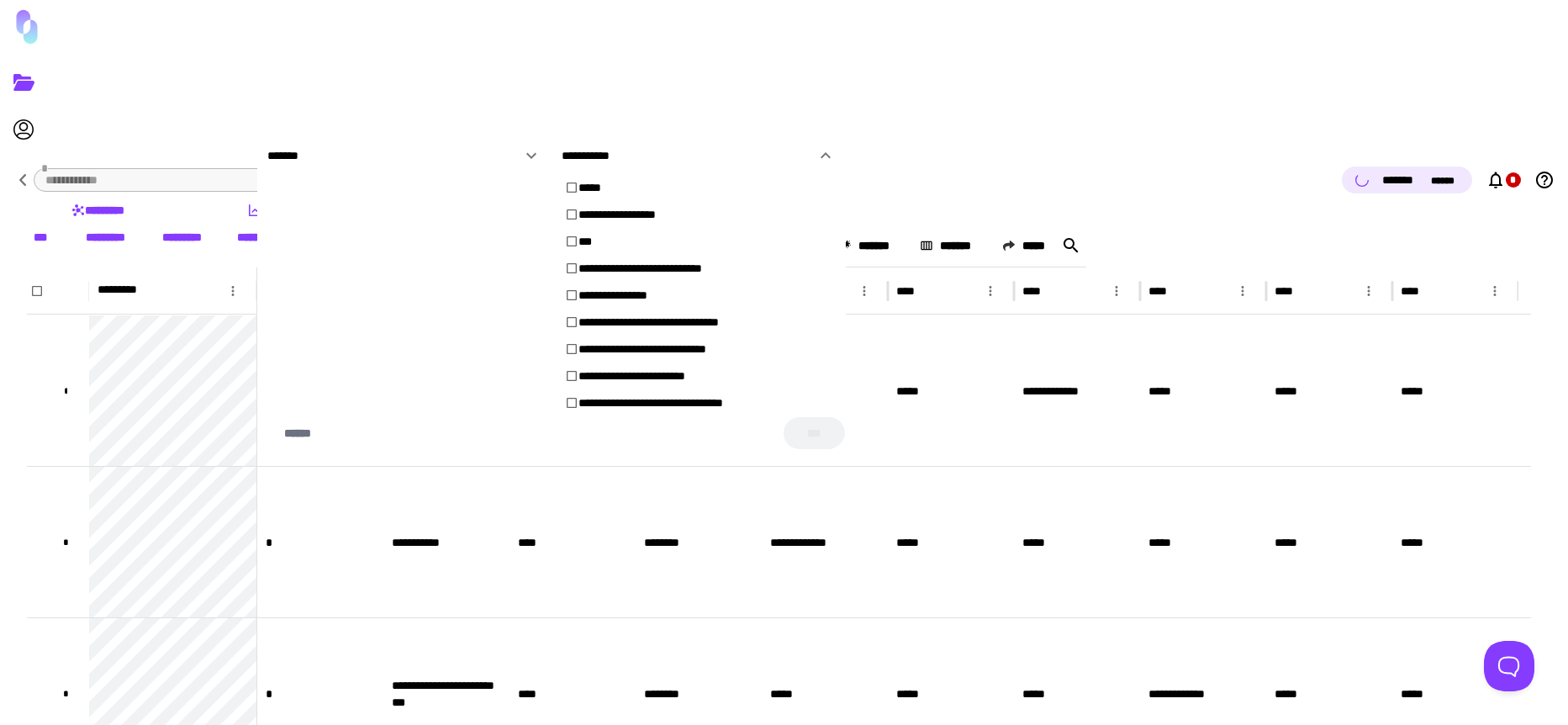click on "**********" at bounding box center [689, 156] 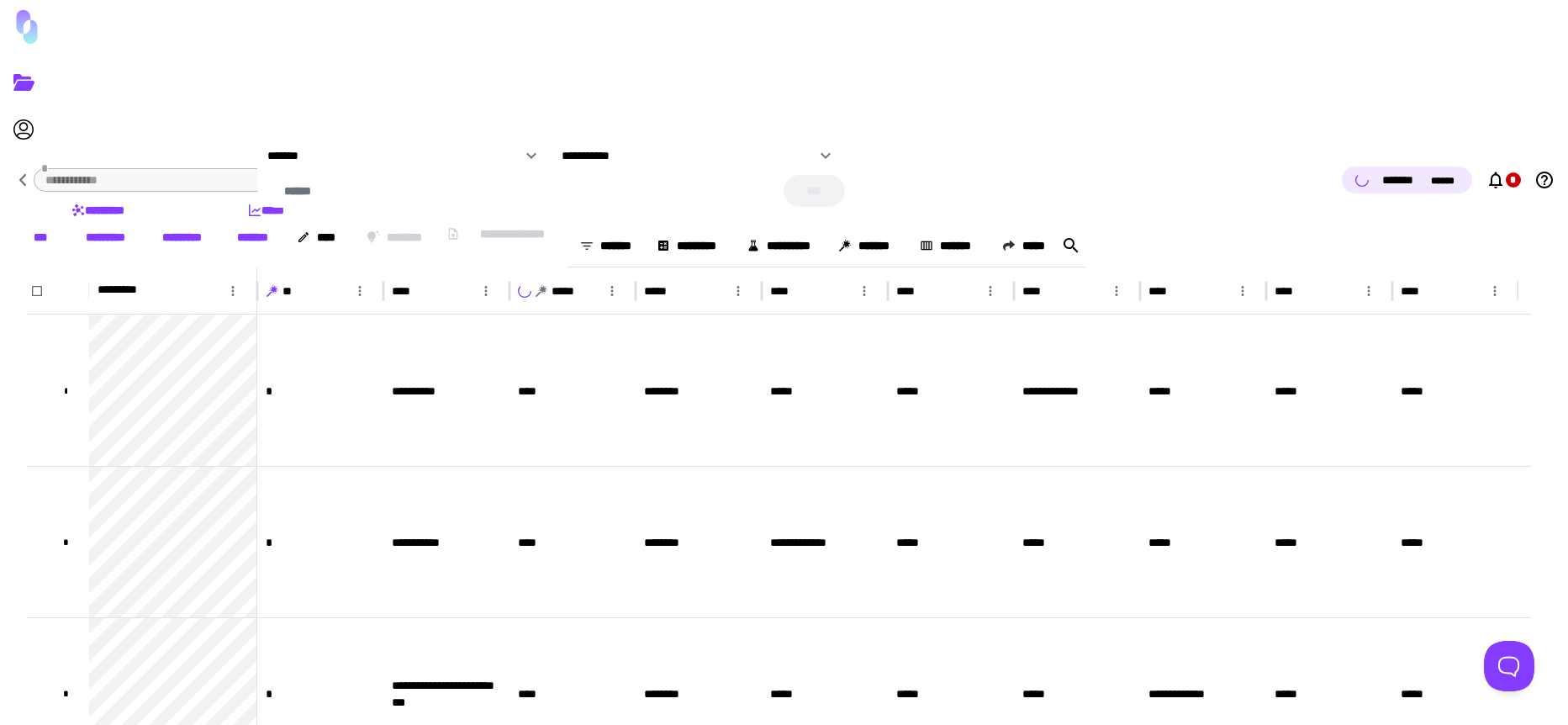 click at bounding box center [784, 362] 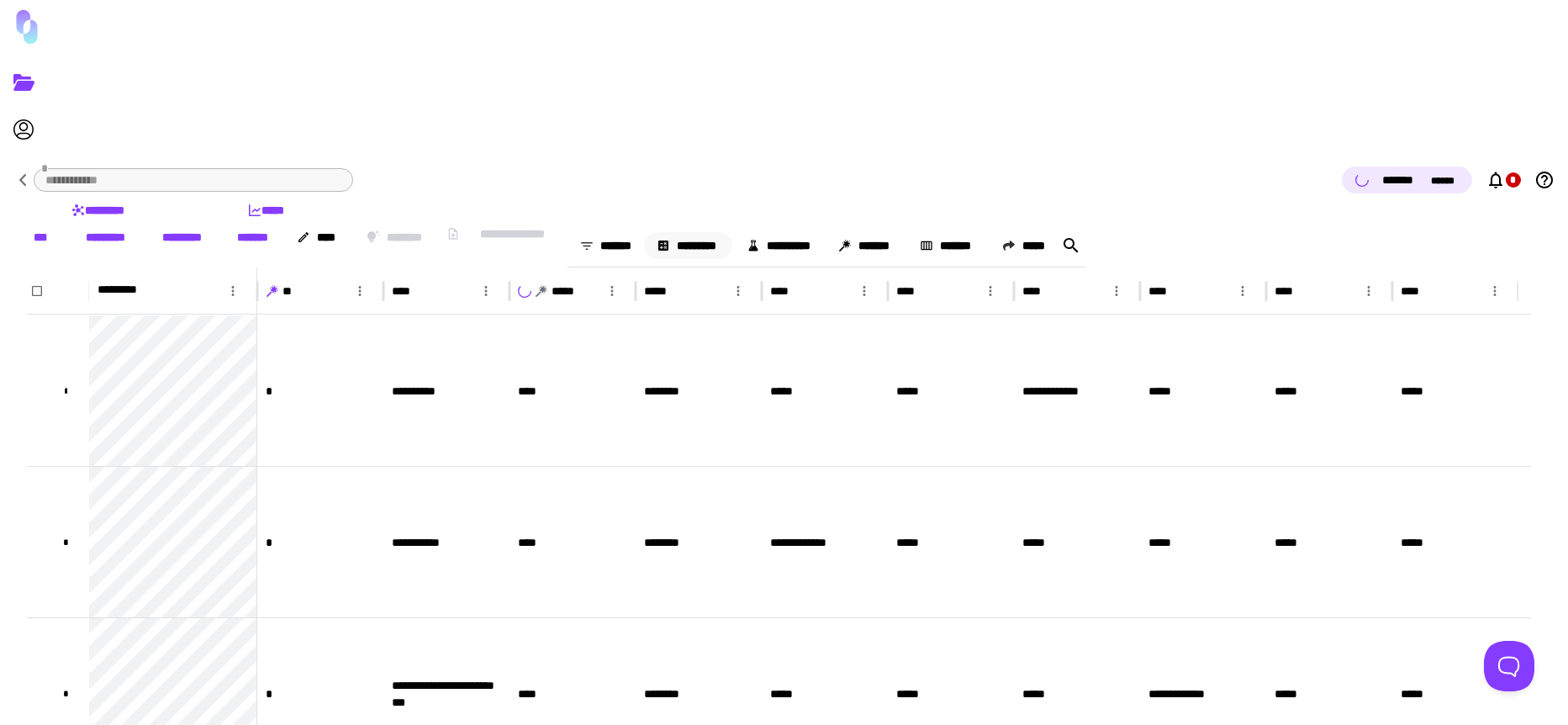click on "*********" at bounding box center (688, 246) 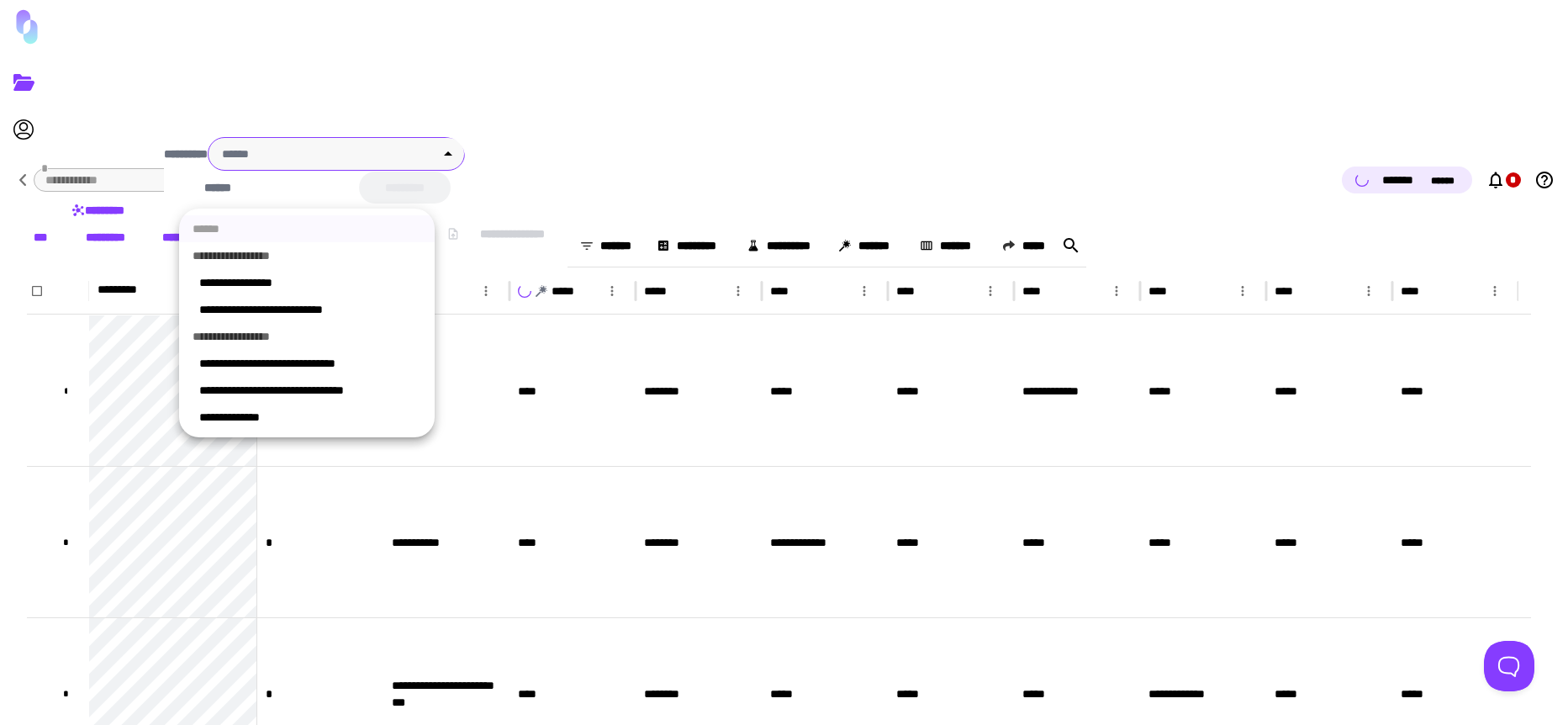 click on "**********" at bounding box center [784, 362] 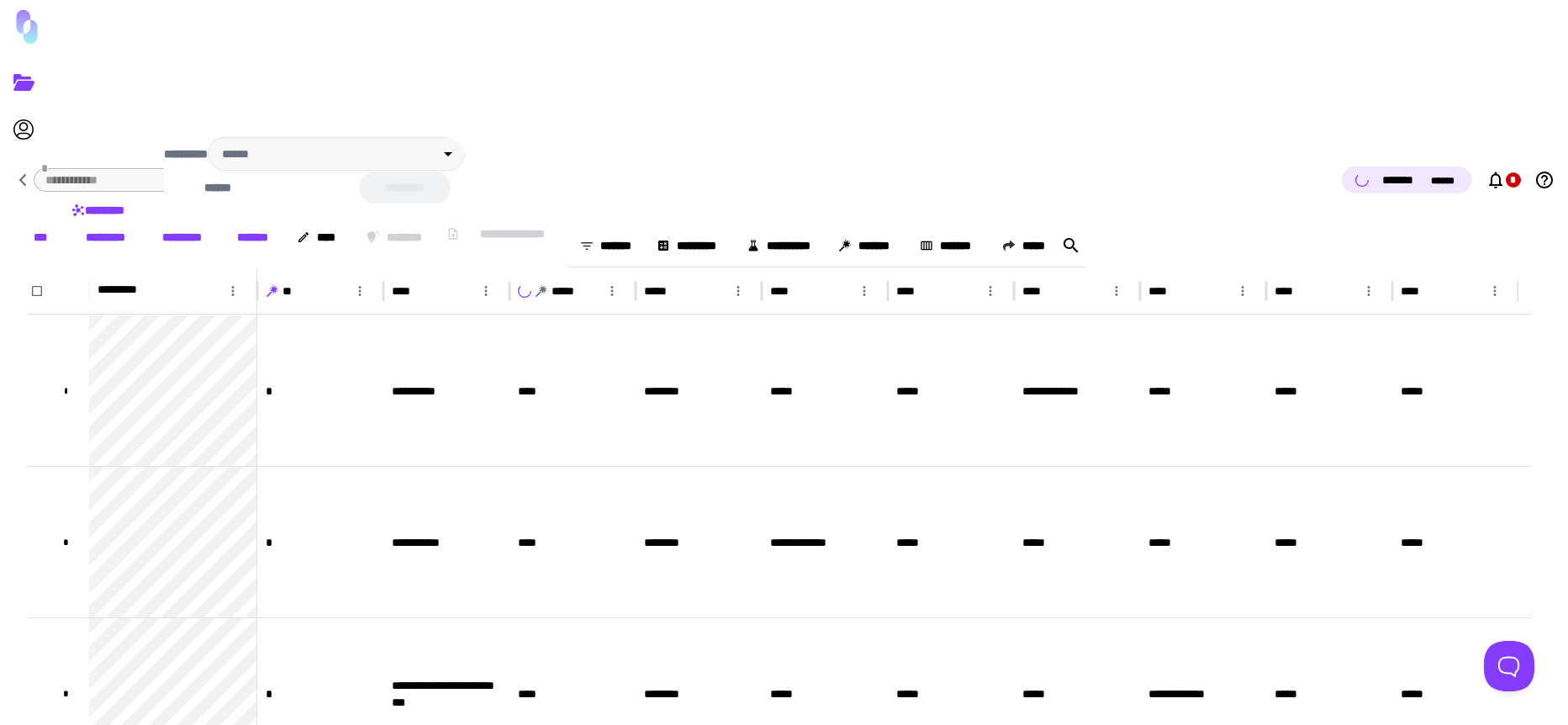 click at bounding box center [784, 362] 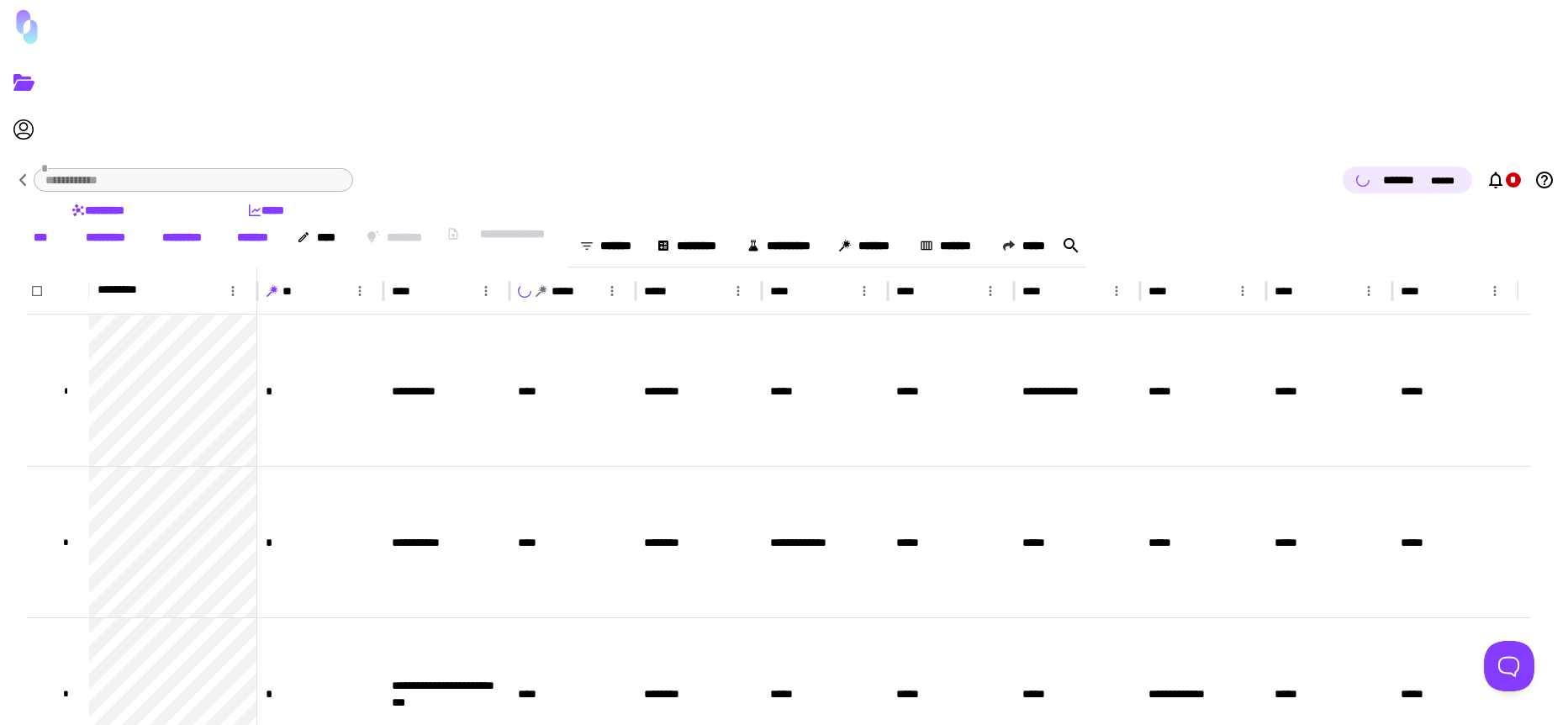 click at bounding box center [360, 291] 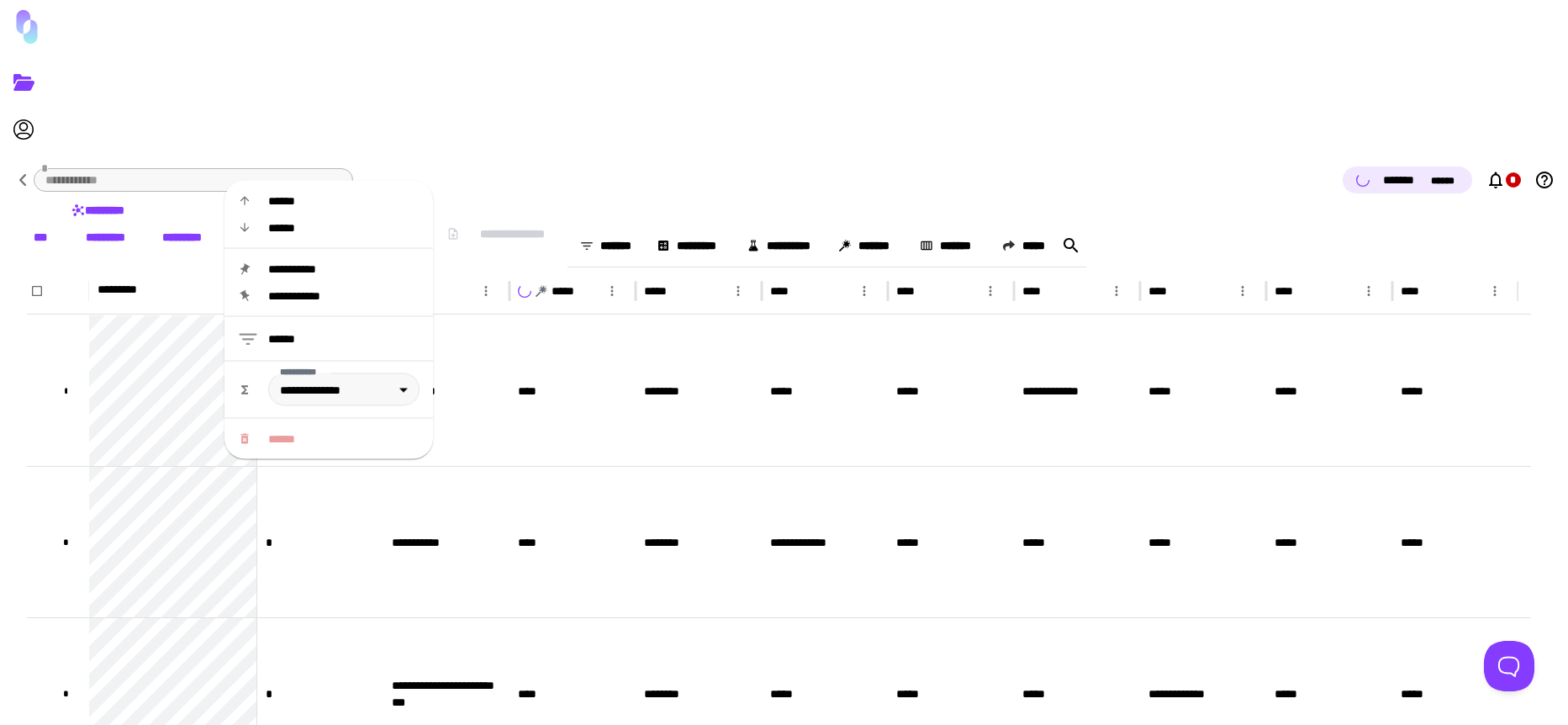 click on "**********" at bounding box center [290, 246] 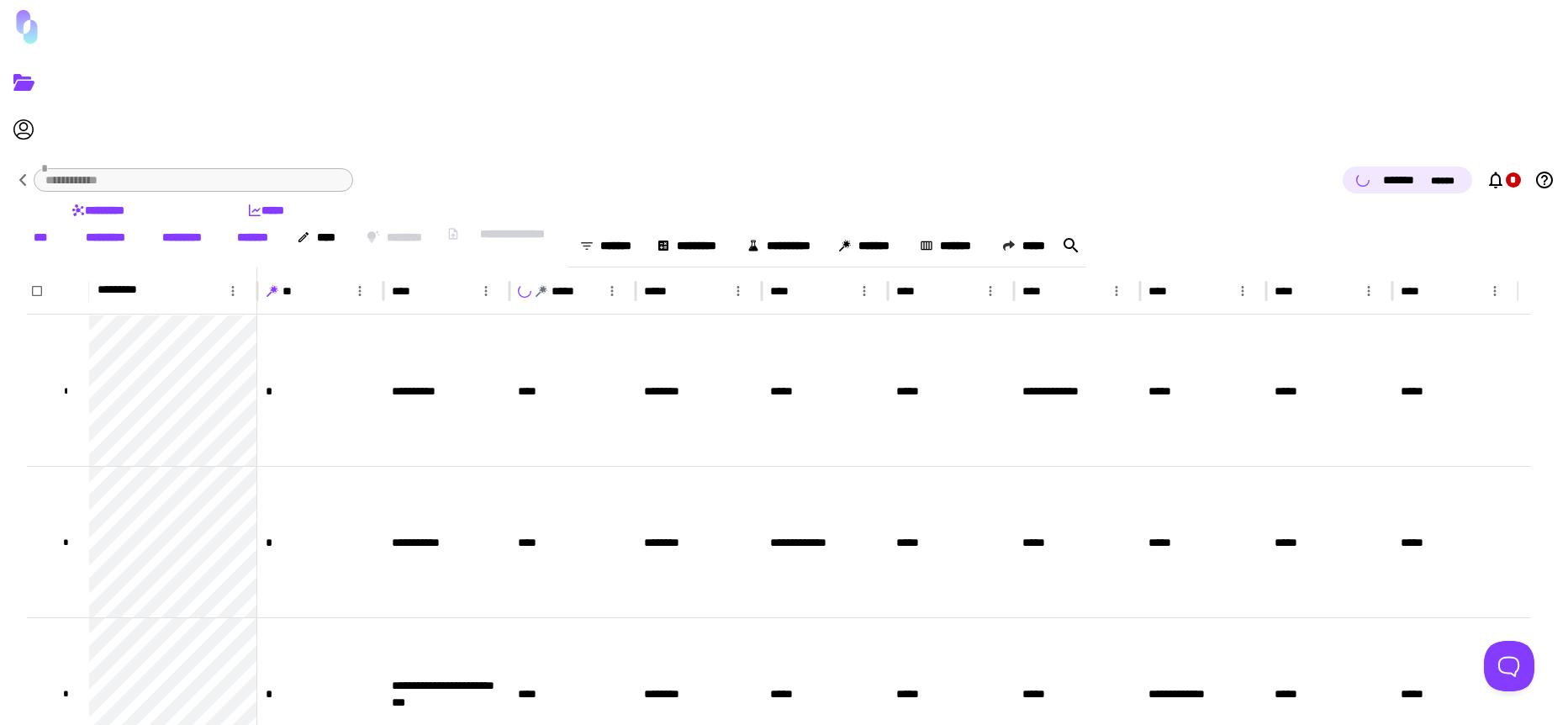 scroll, scrollTop: 557, scrollLeft: 0, axis: vertical 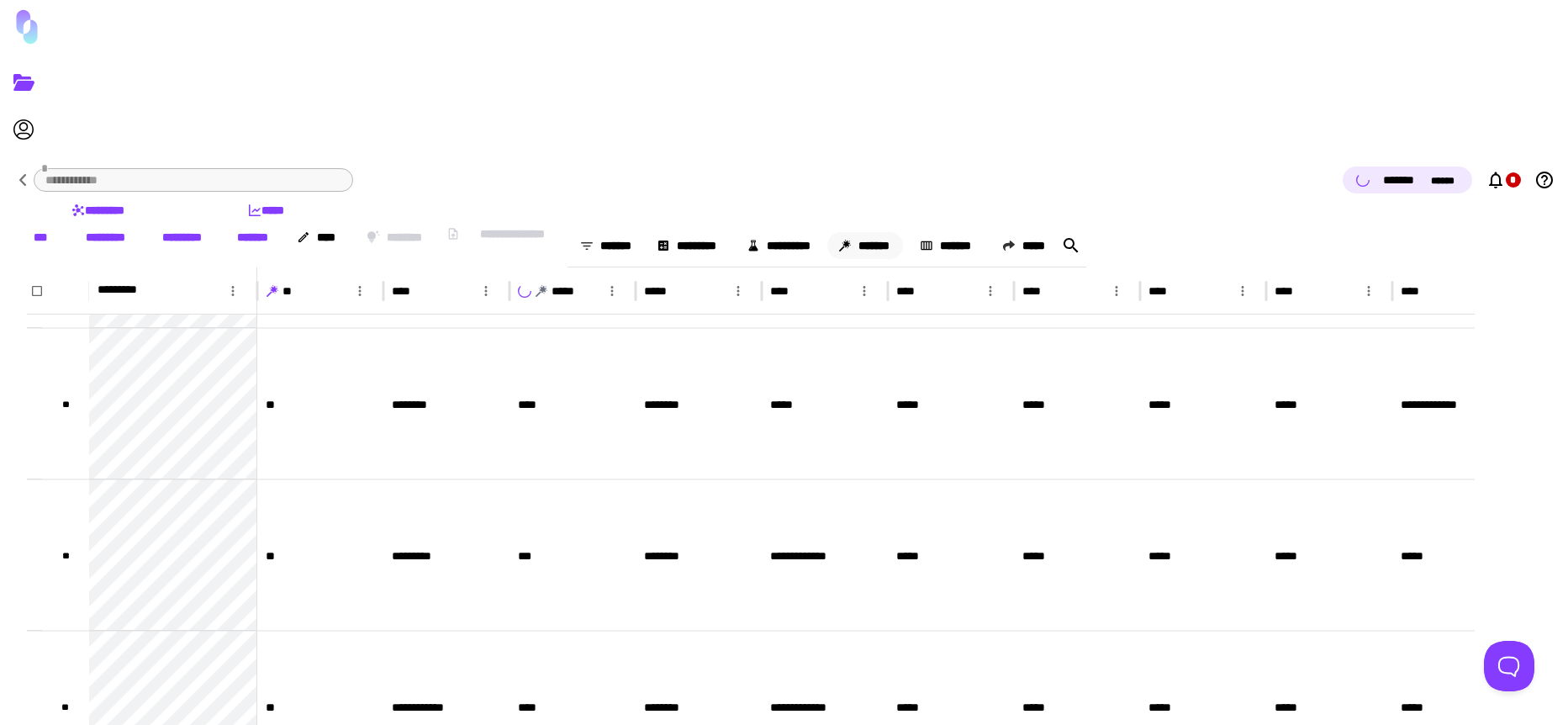 click on "*******" at bounding box center (865, 246) 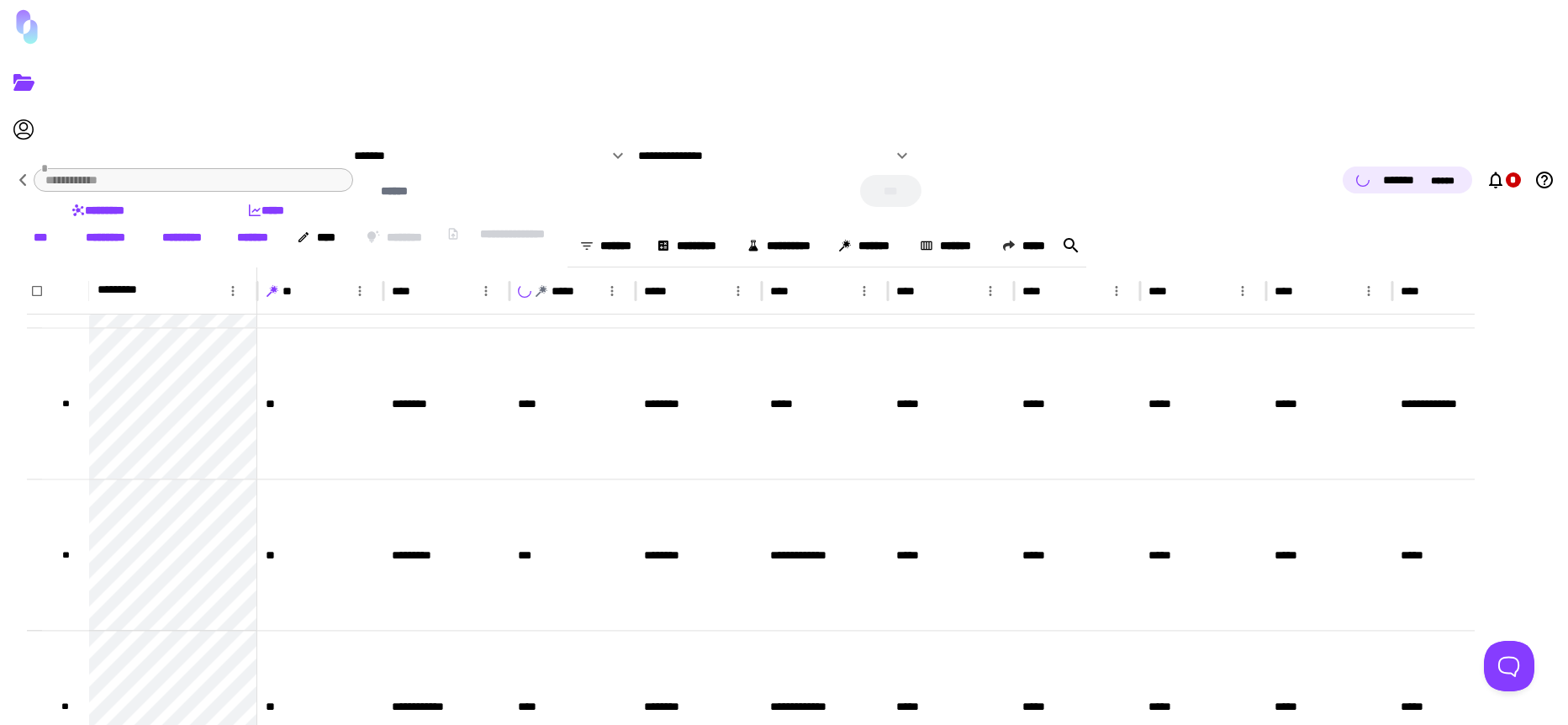 click at bounding box center (902, 156) 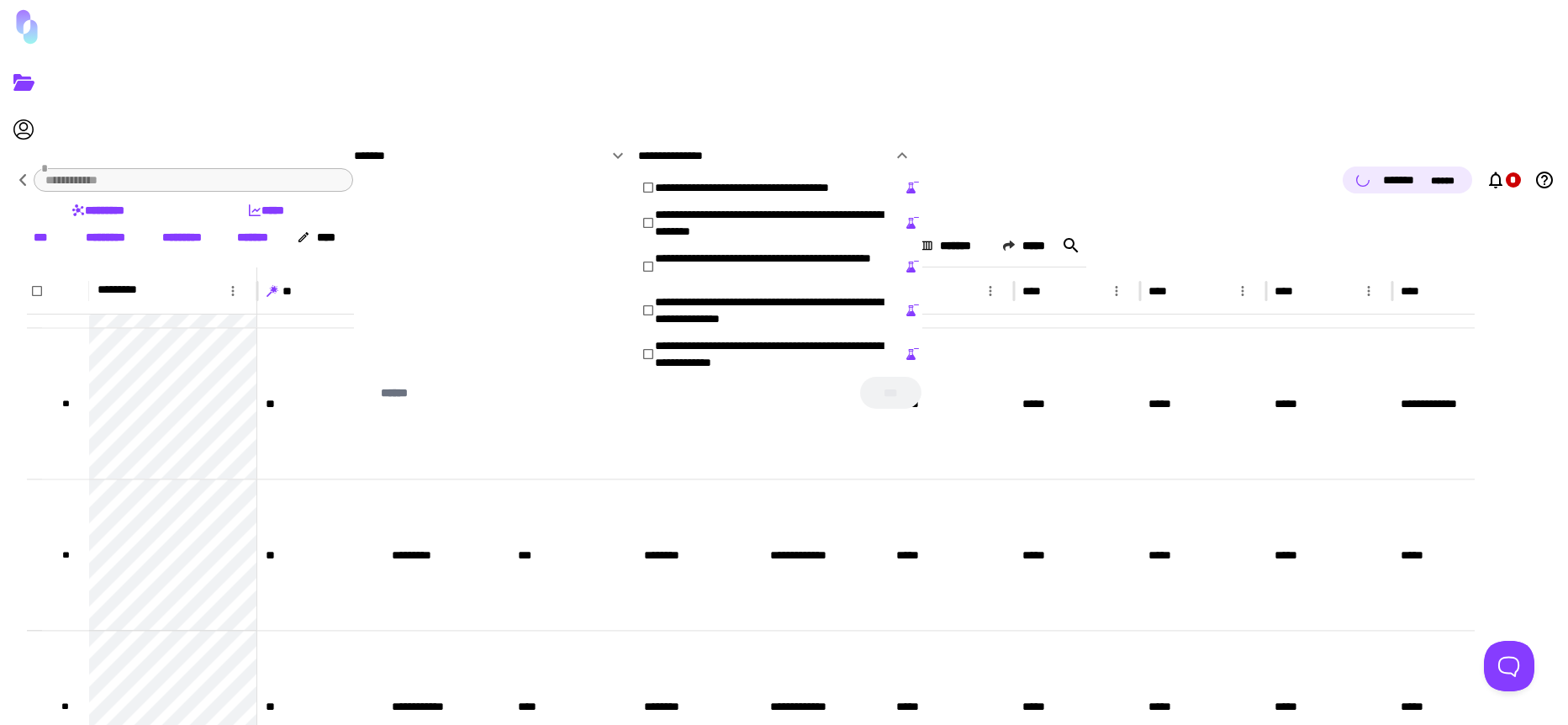 click at bounding box center [784, 362] 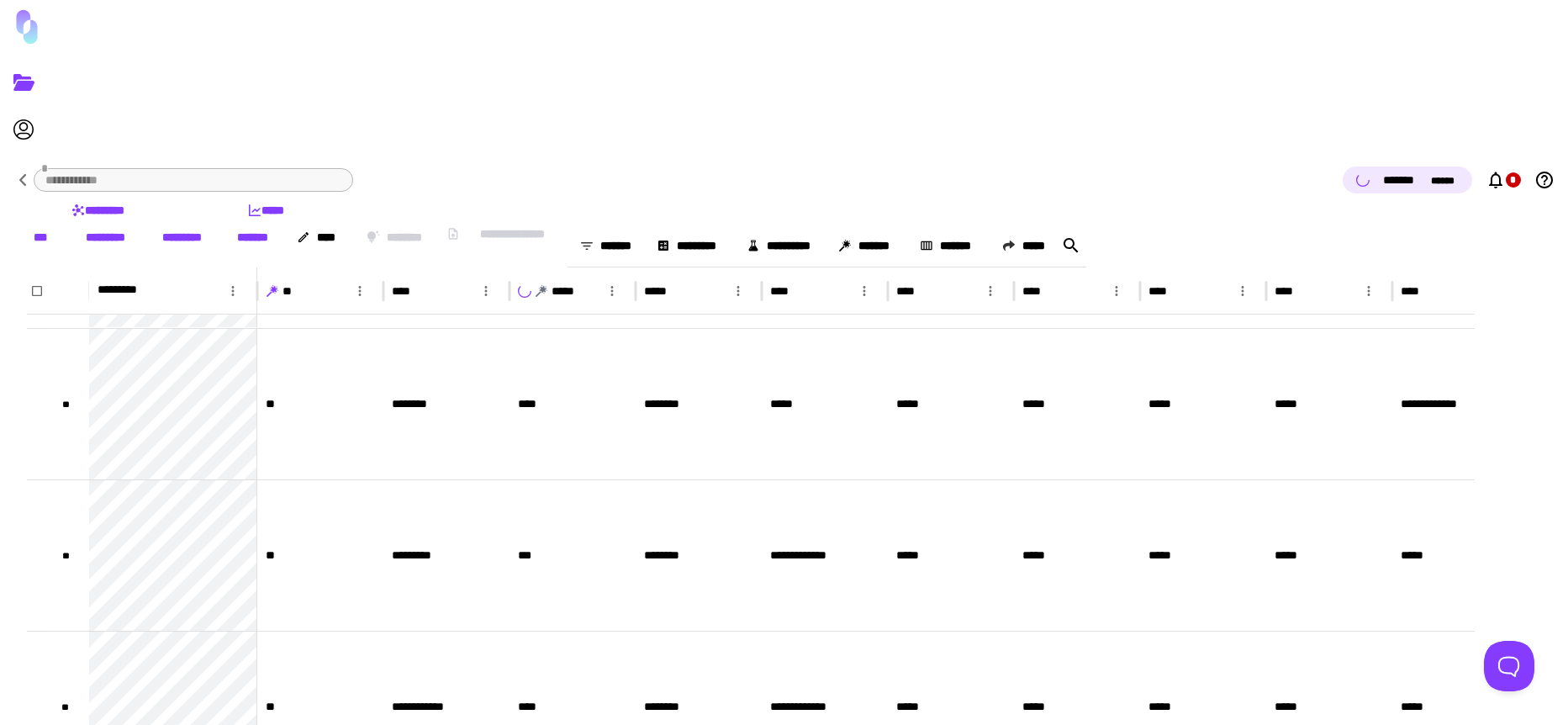 scroll, scrollTop: 2452, scrollLeft: 0, axis: vertical 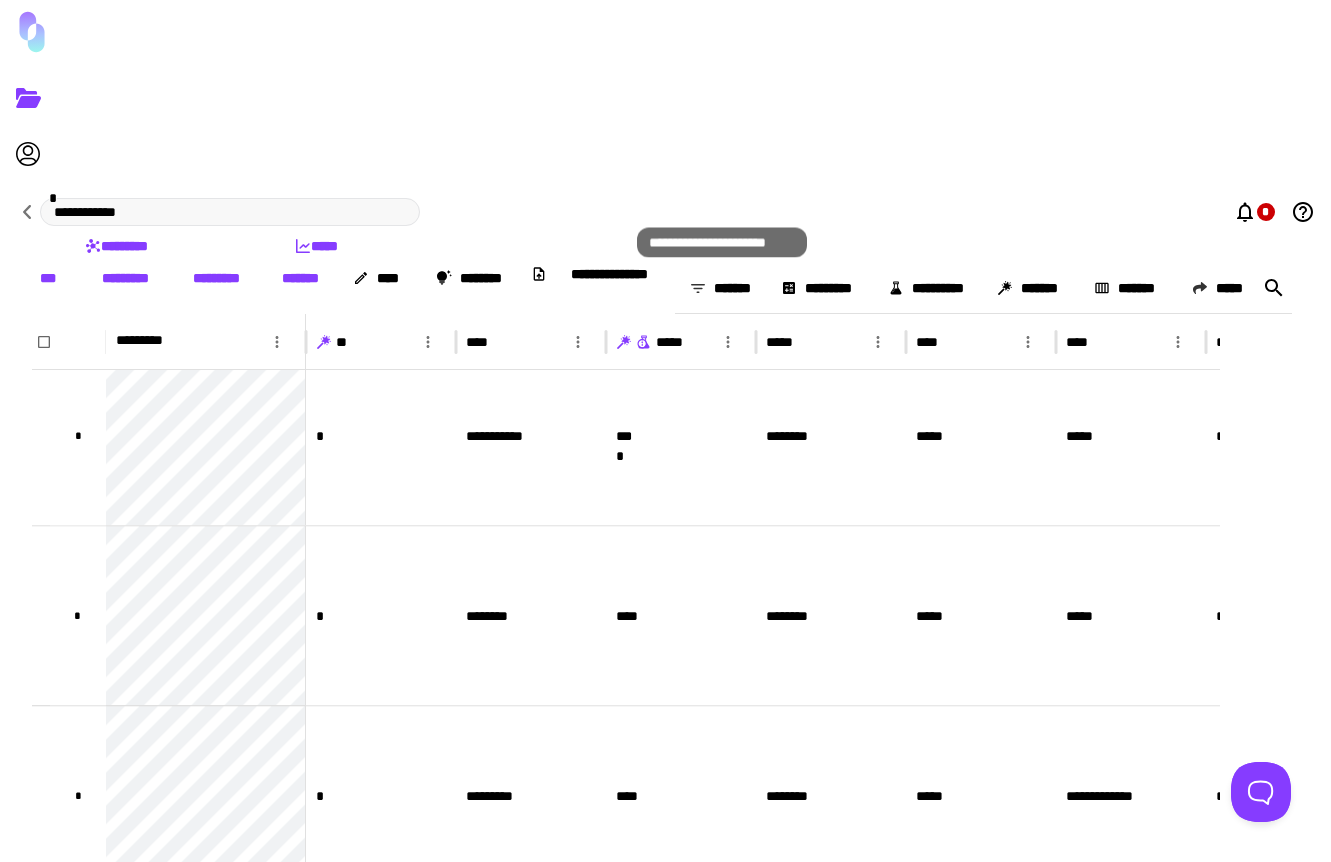 click at bounding box center [644, 342] 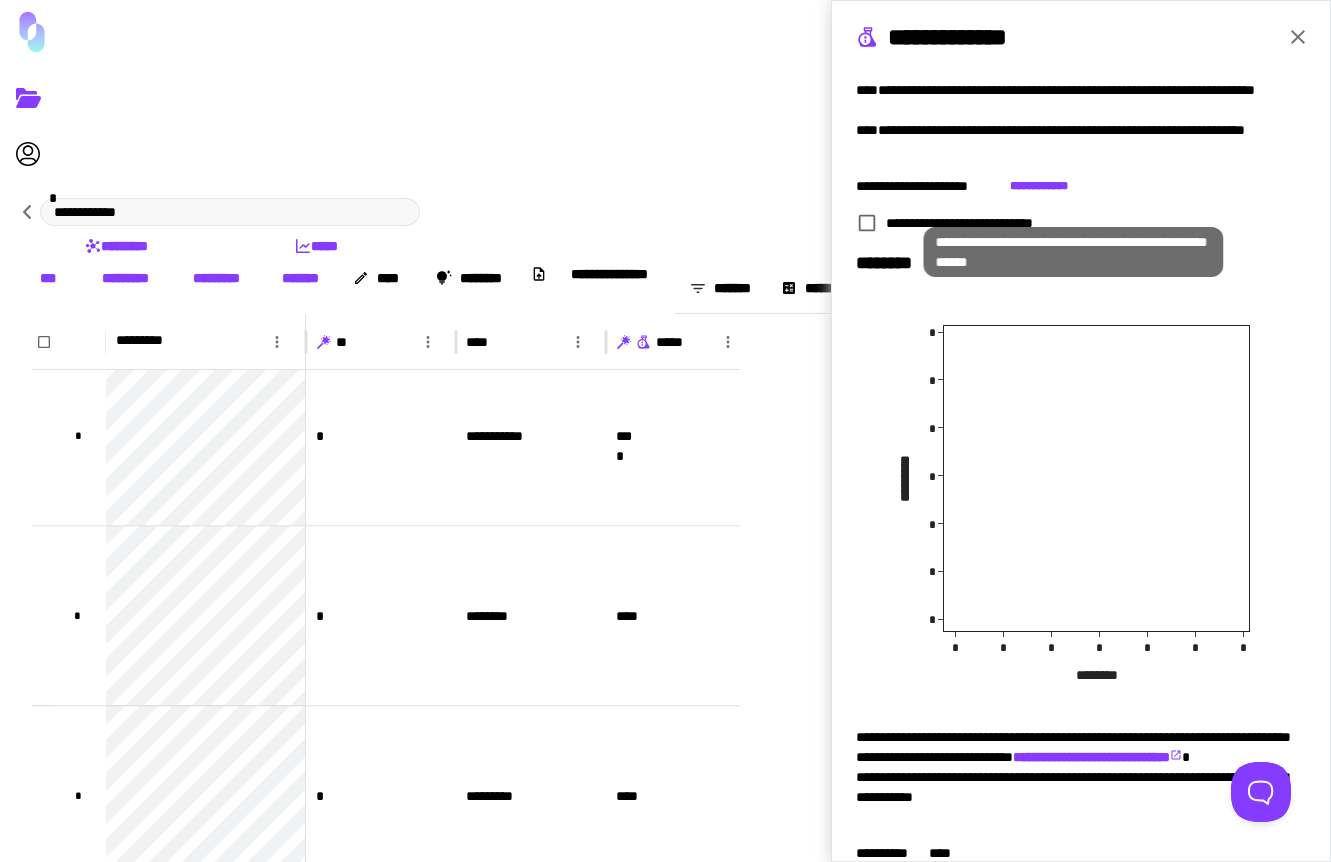 scroll, scrollTop: 197, scrollLeft: 0, axis: vertical 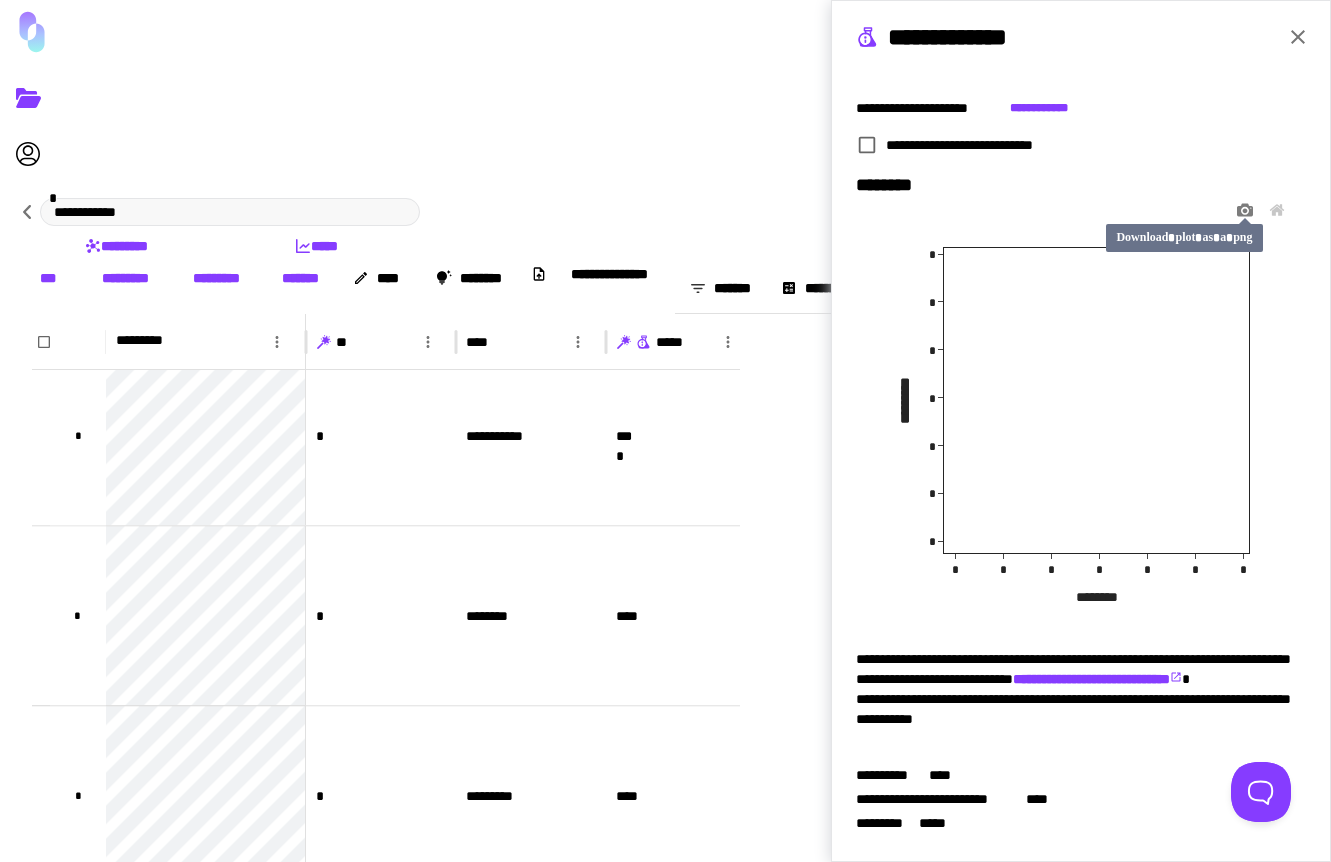 click at bounding box center [1245, 211] 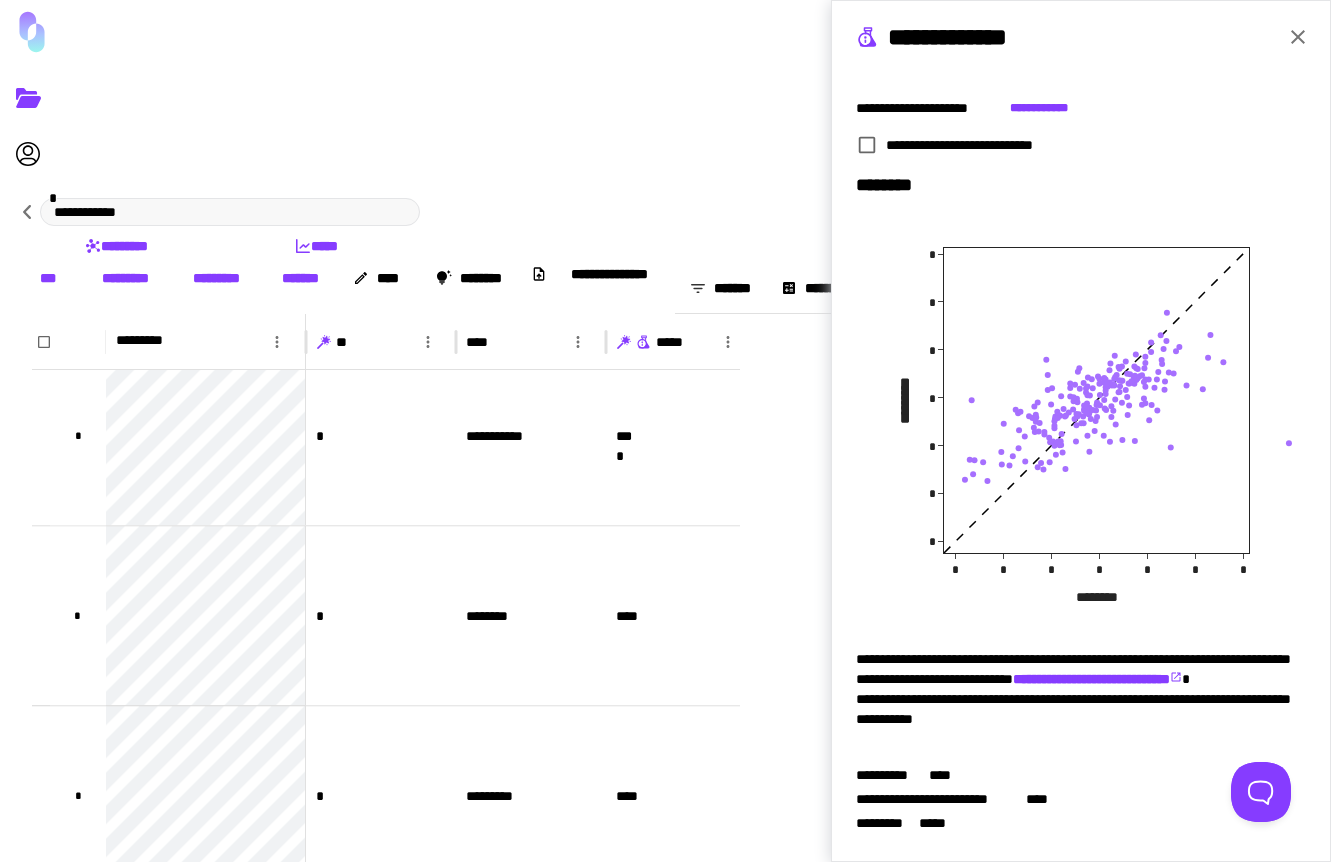 click on "**********" at bounding box center [1081, 431] 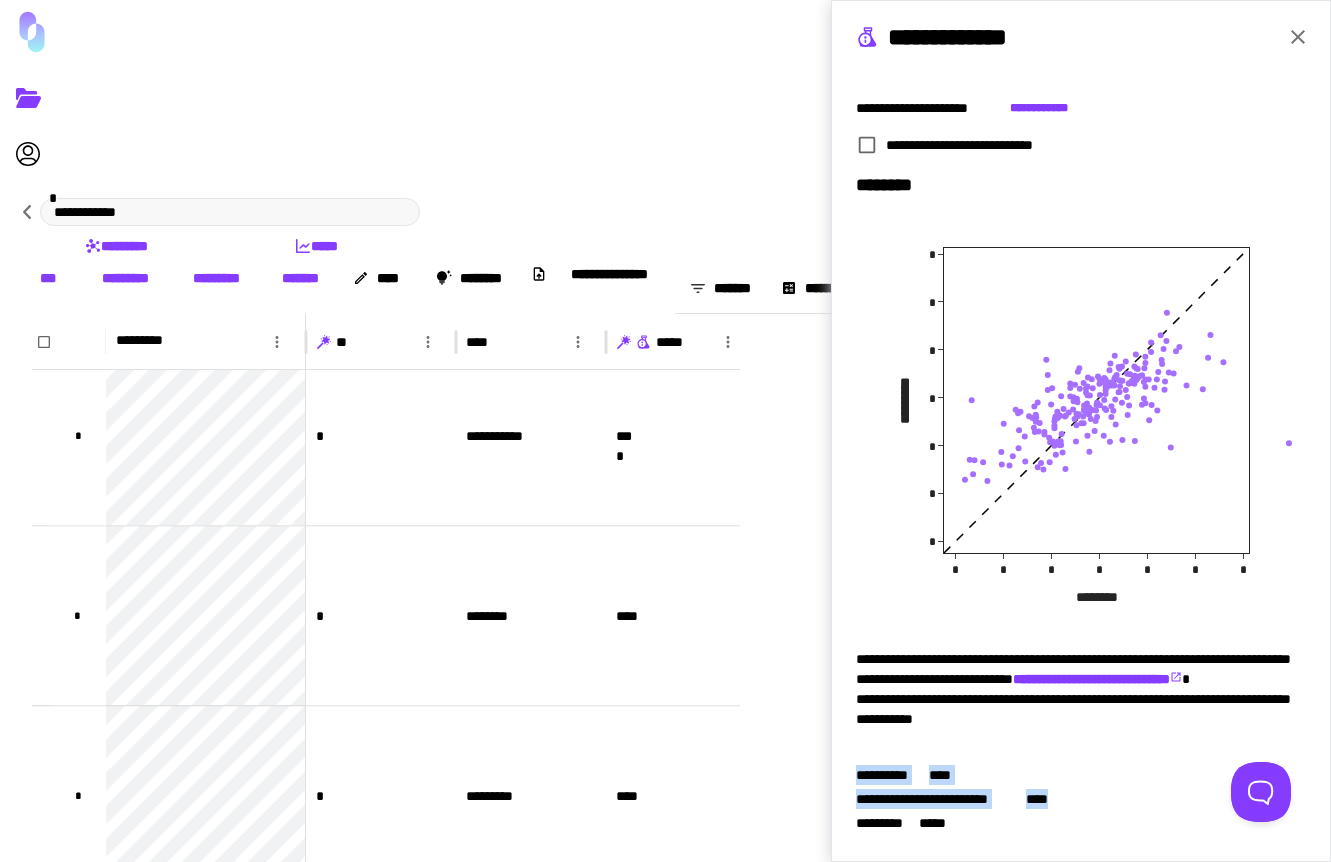 drag, startPoint x: 1062, startPoint y: 795, endPoint x: 846, endPoint y: 779, distance: 216.59178 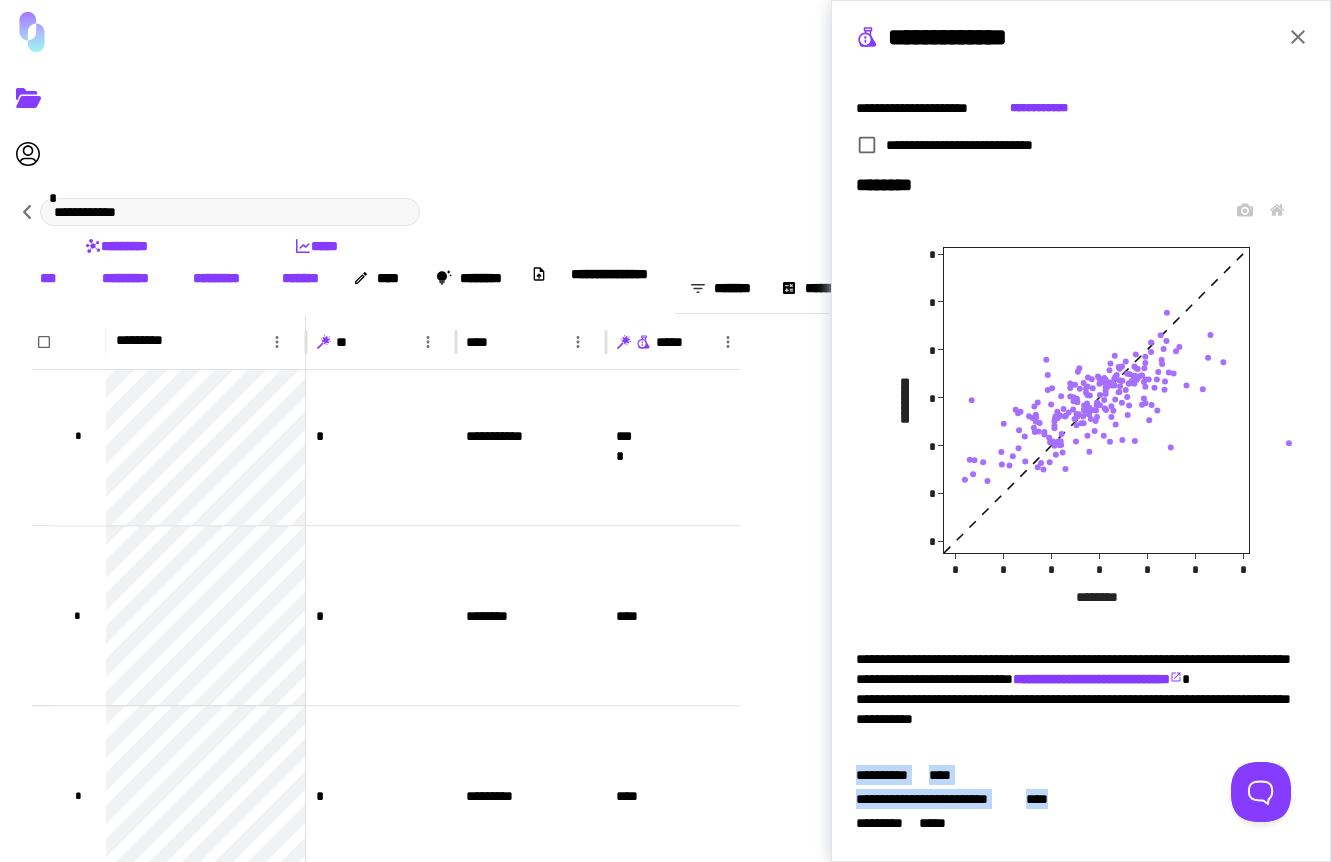 copy on "**********" 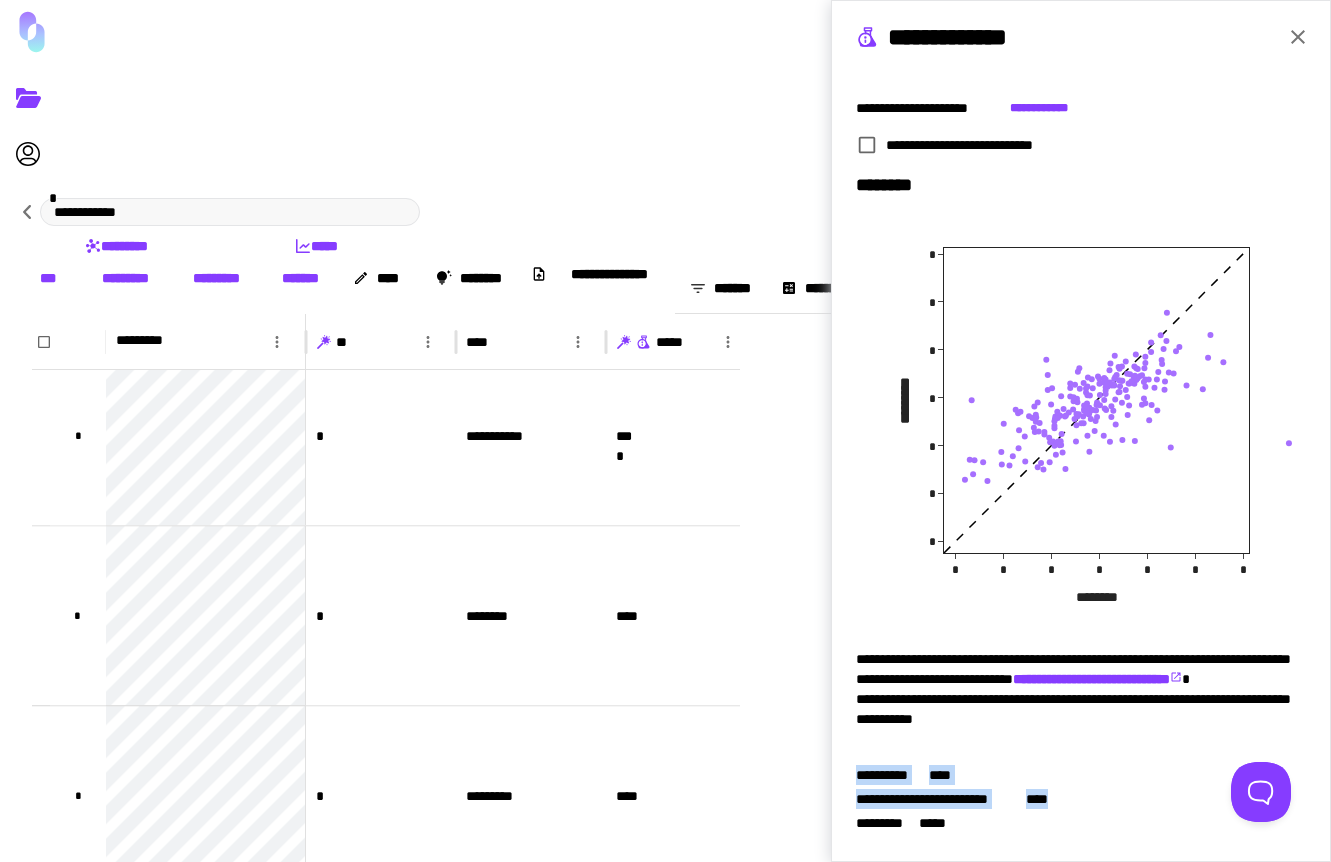 click at bounding box center (1298, 37) 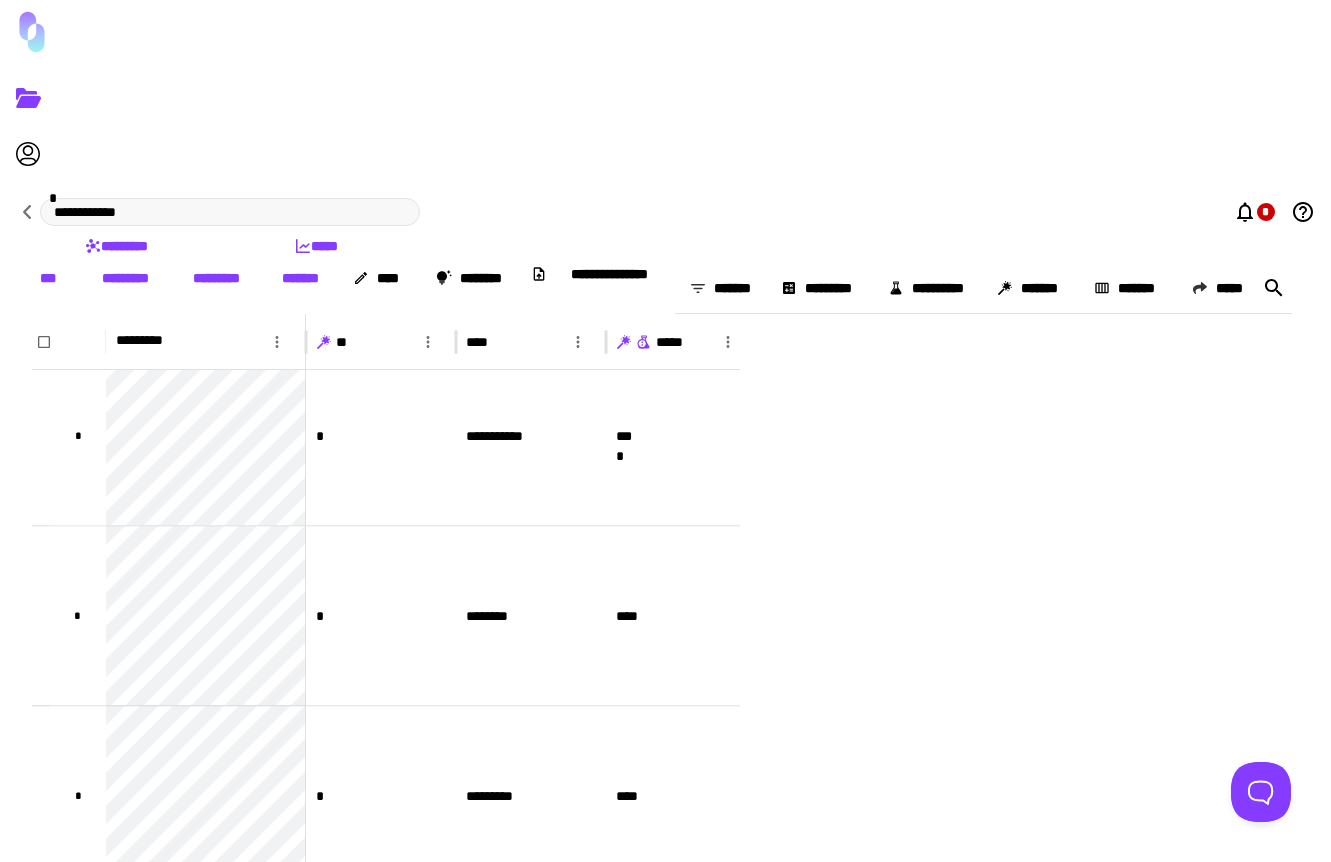 scroll, scrollTop: 0, scrollLeft: 0, axis: both 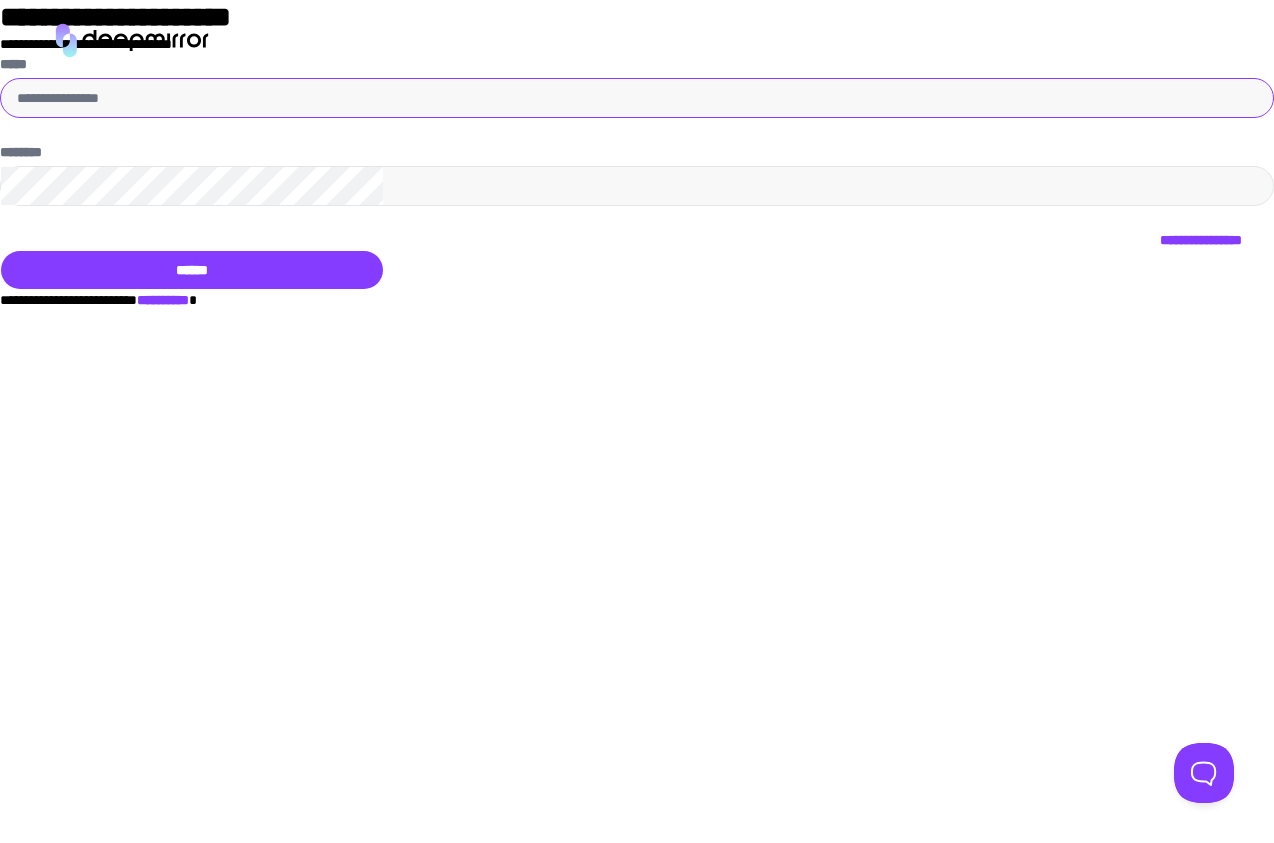 click on "*****" at bounding box center [637, 98] 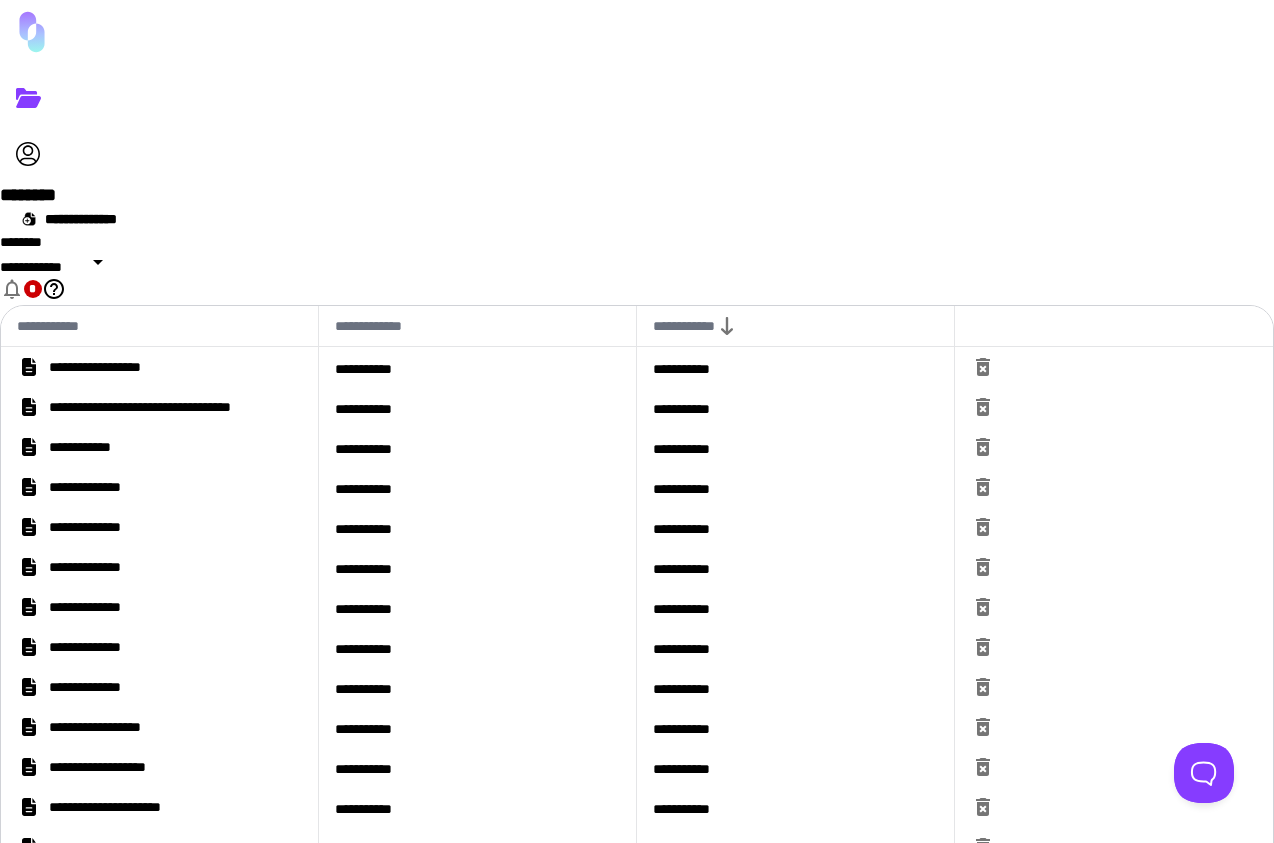 click on "********" at bounding box center [336, 194] 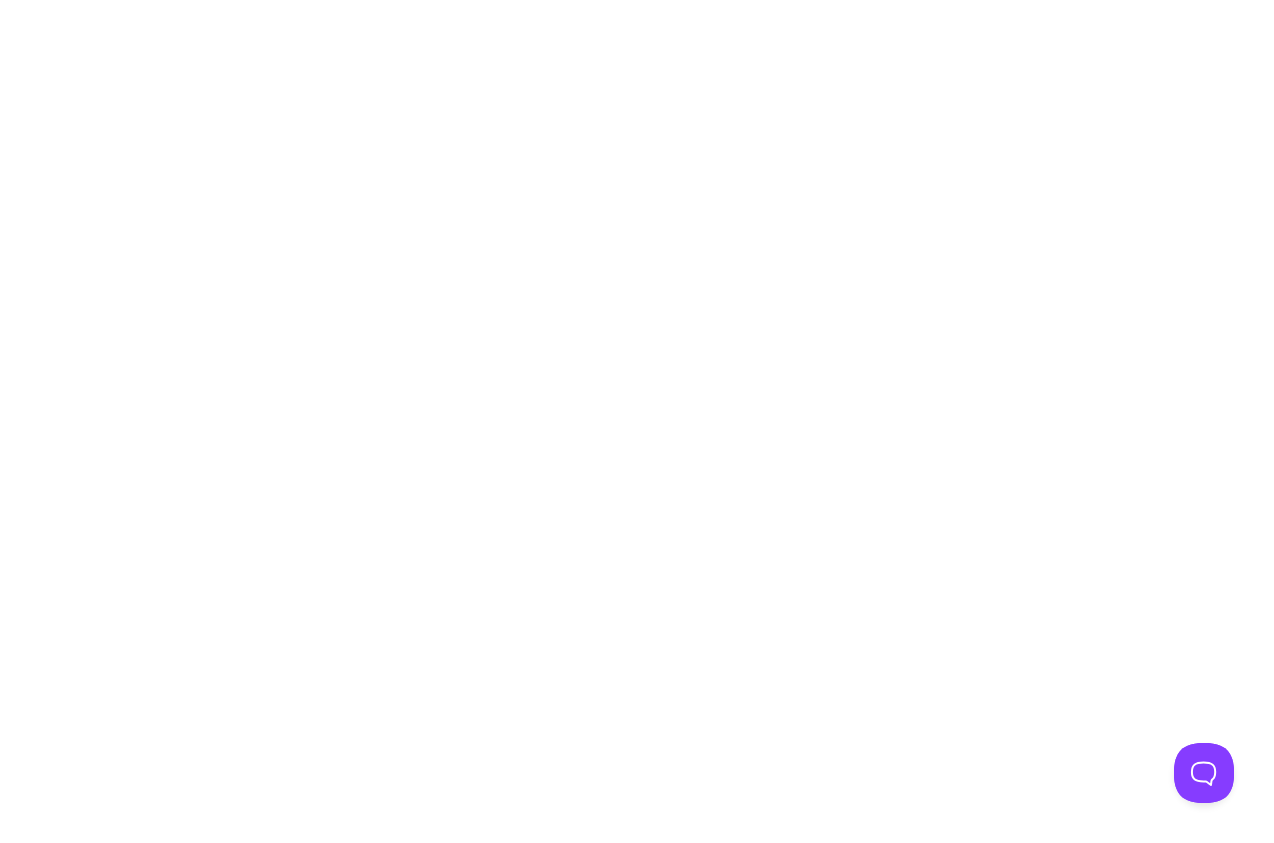 scroll, scrollTop: 0, scrollLeft: 0, axis: both 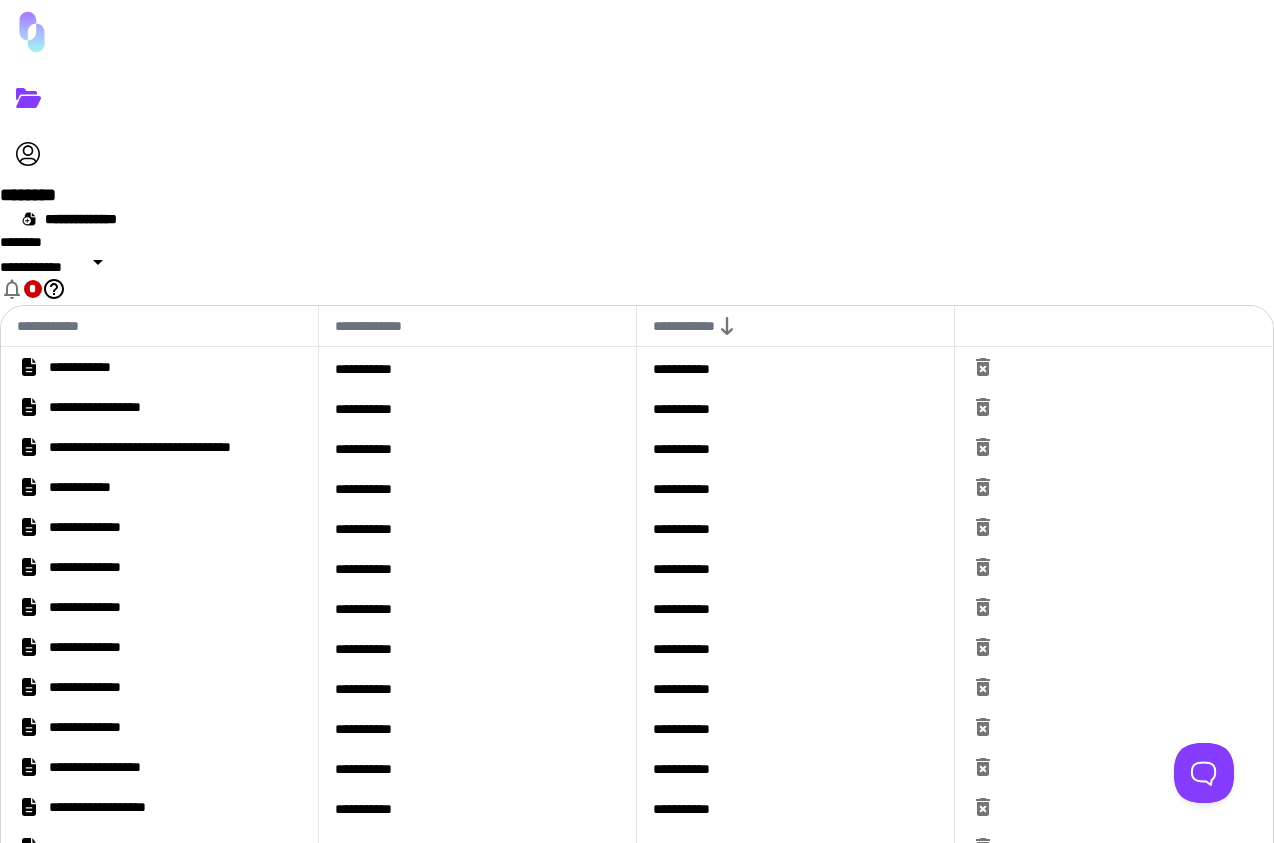 click on "**********" at bounding box center (159, 367) 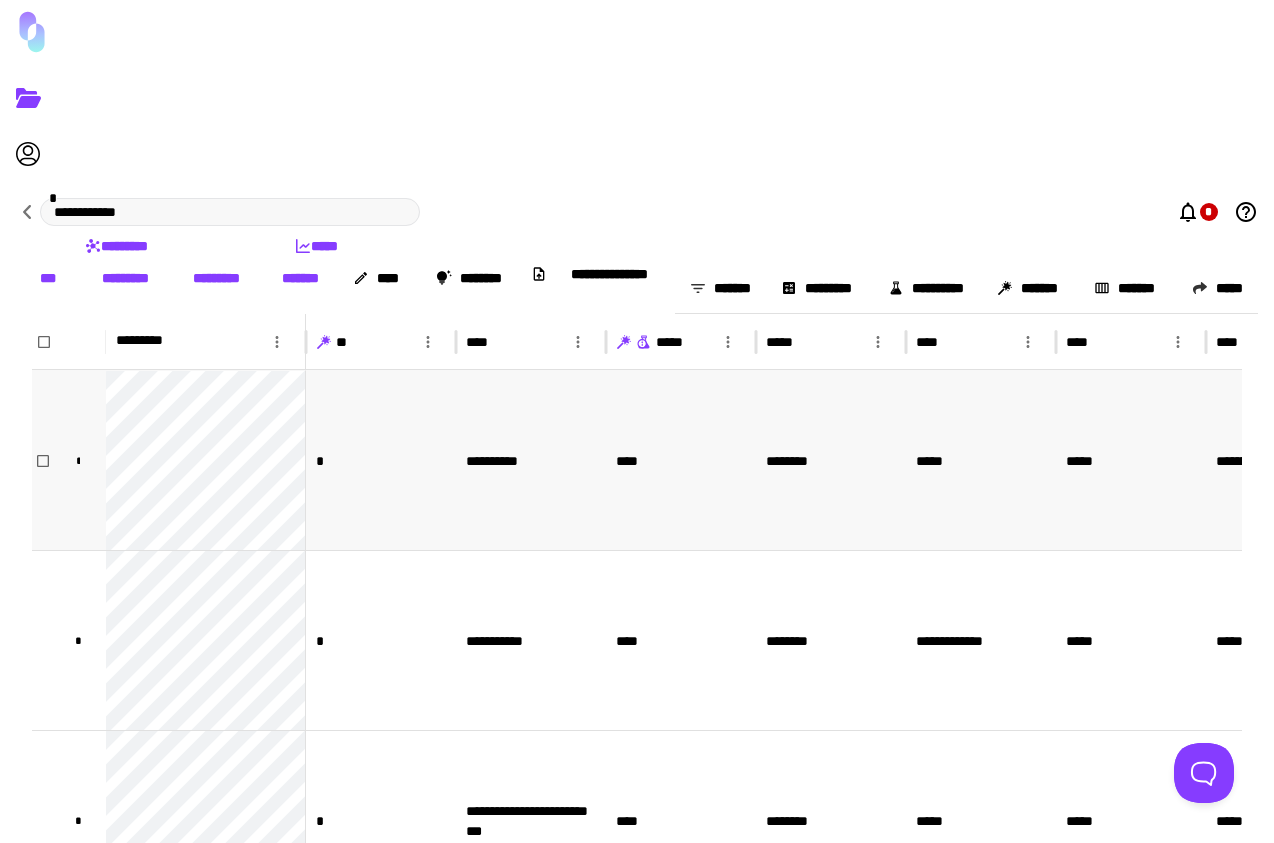 scroll, scrollTop: 4, scrollLeft: 0, axis: vertical 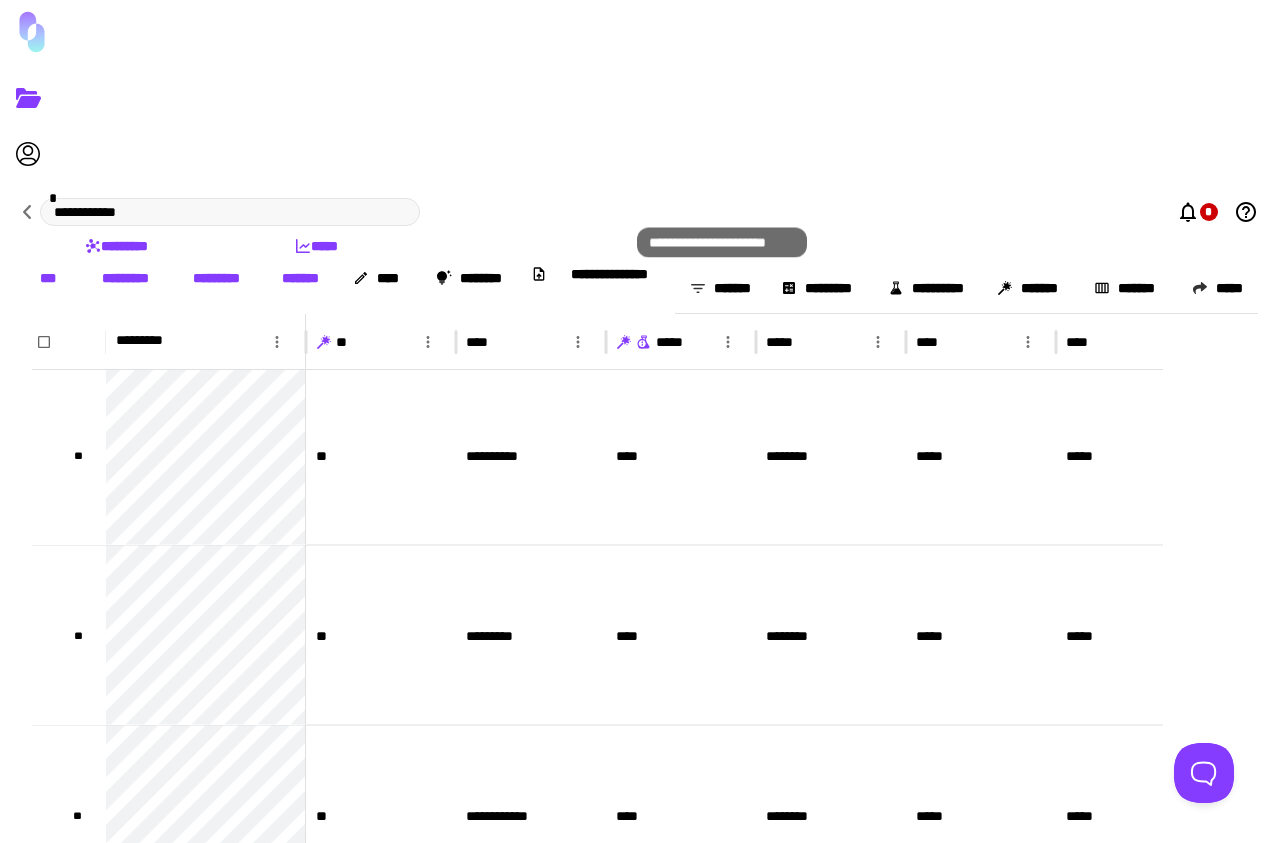 click at bounding box center [644, 342] 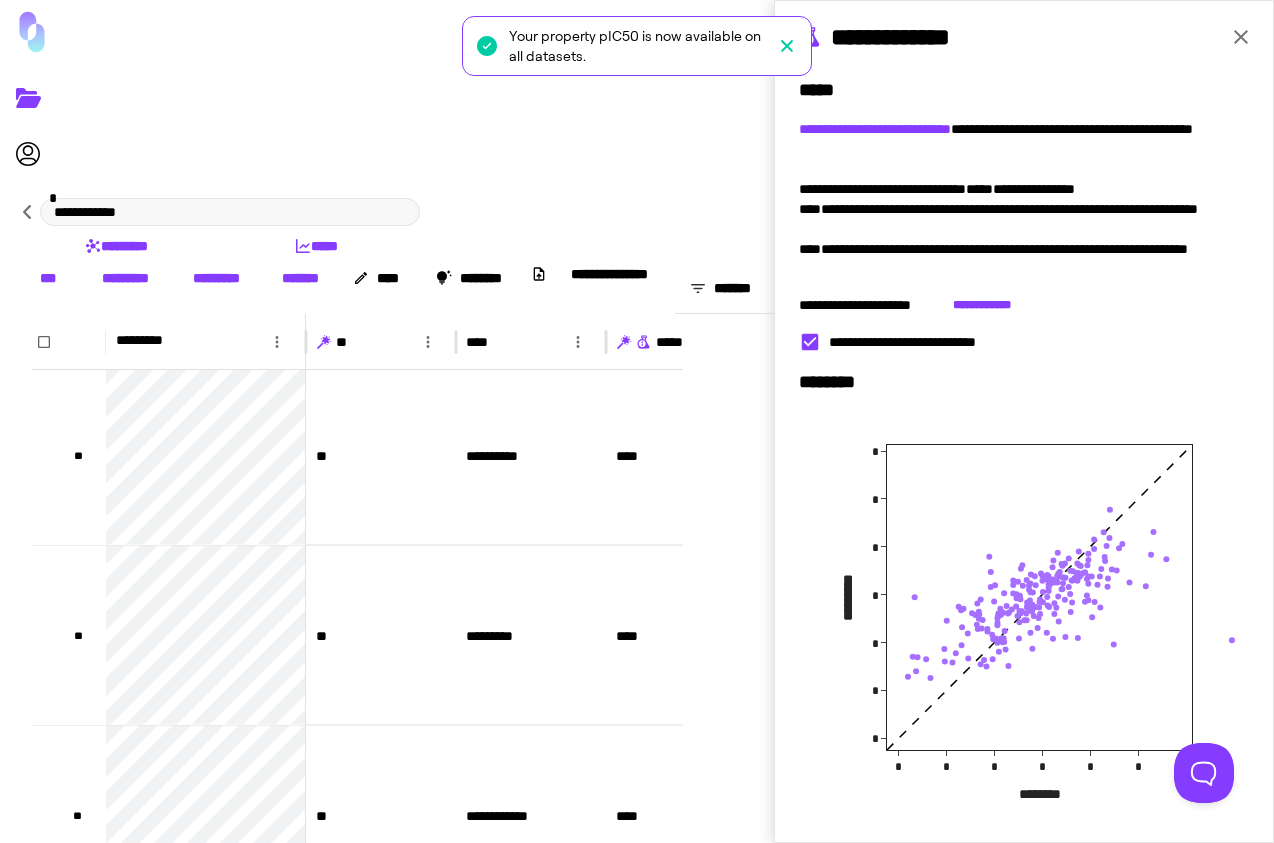 click at bounding box center (1241, 37) 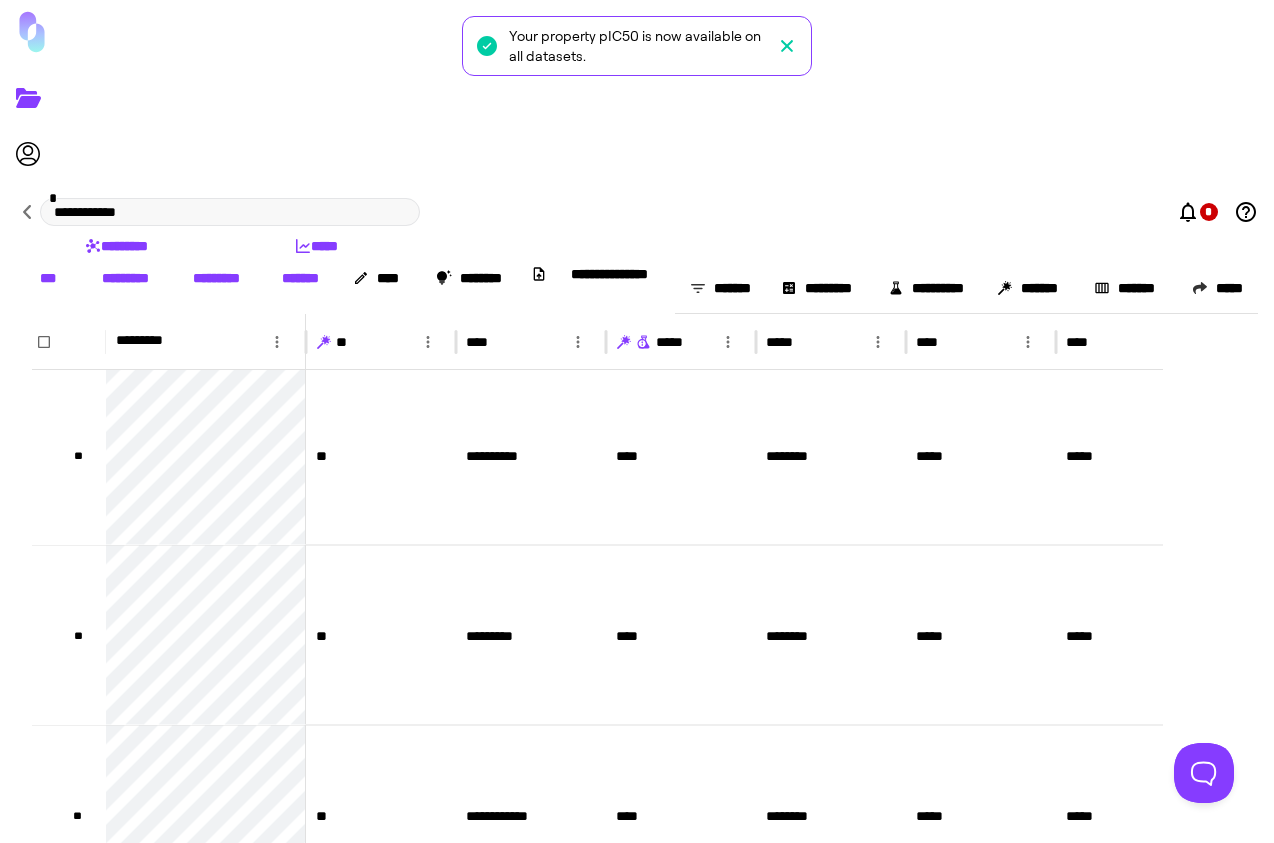 click at bounding box center (728, 342) 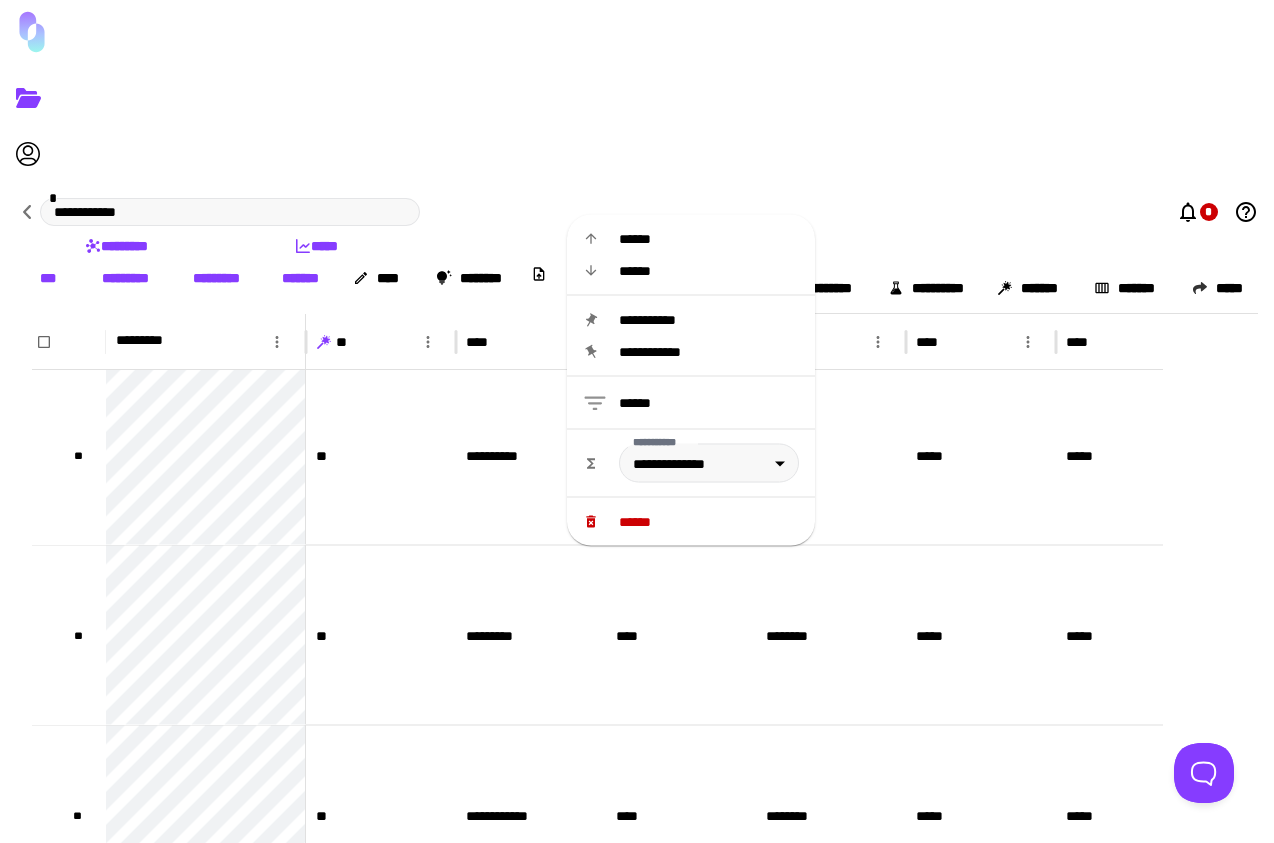 click at bounding box center [728, 342] 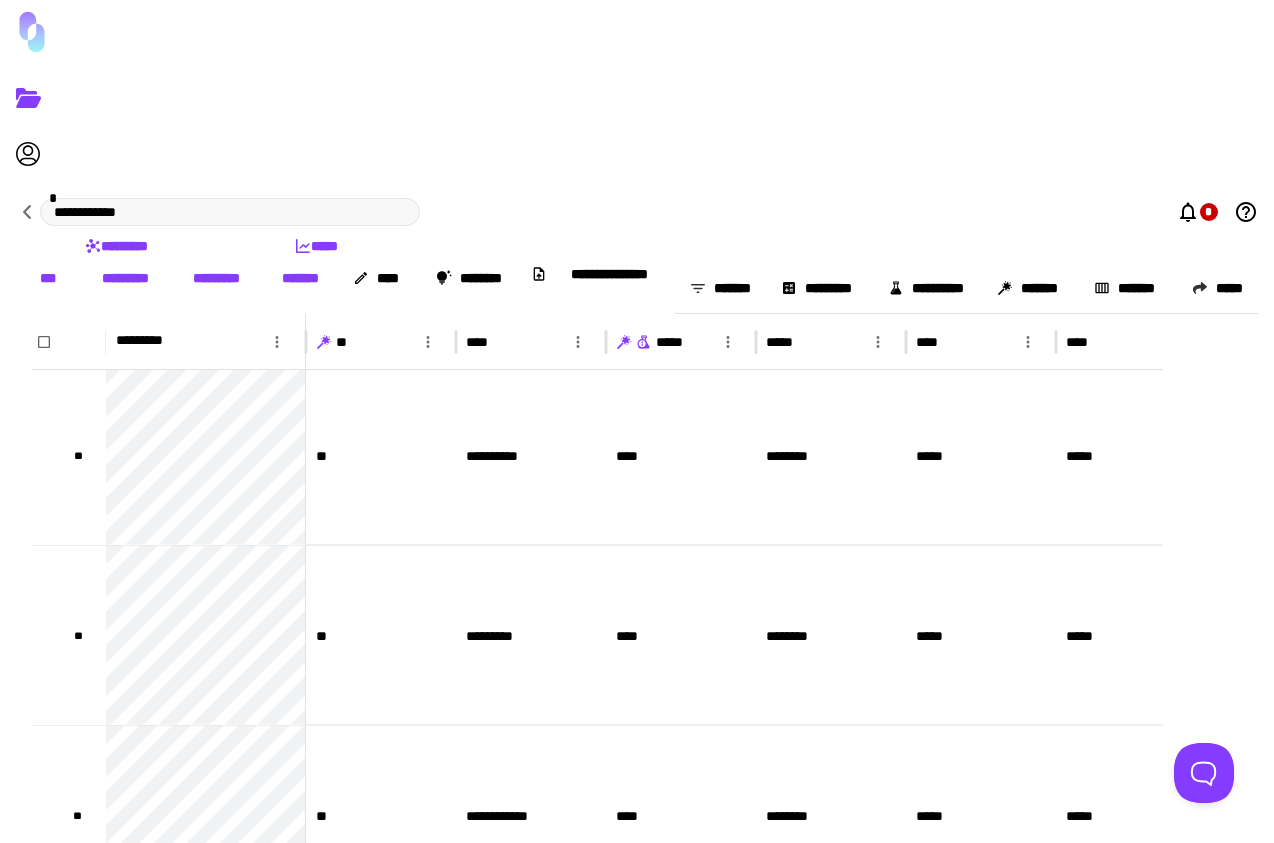 click at bounding box center (728, 342) 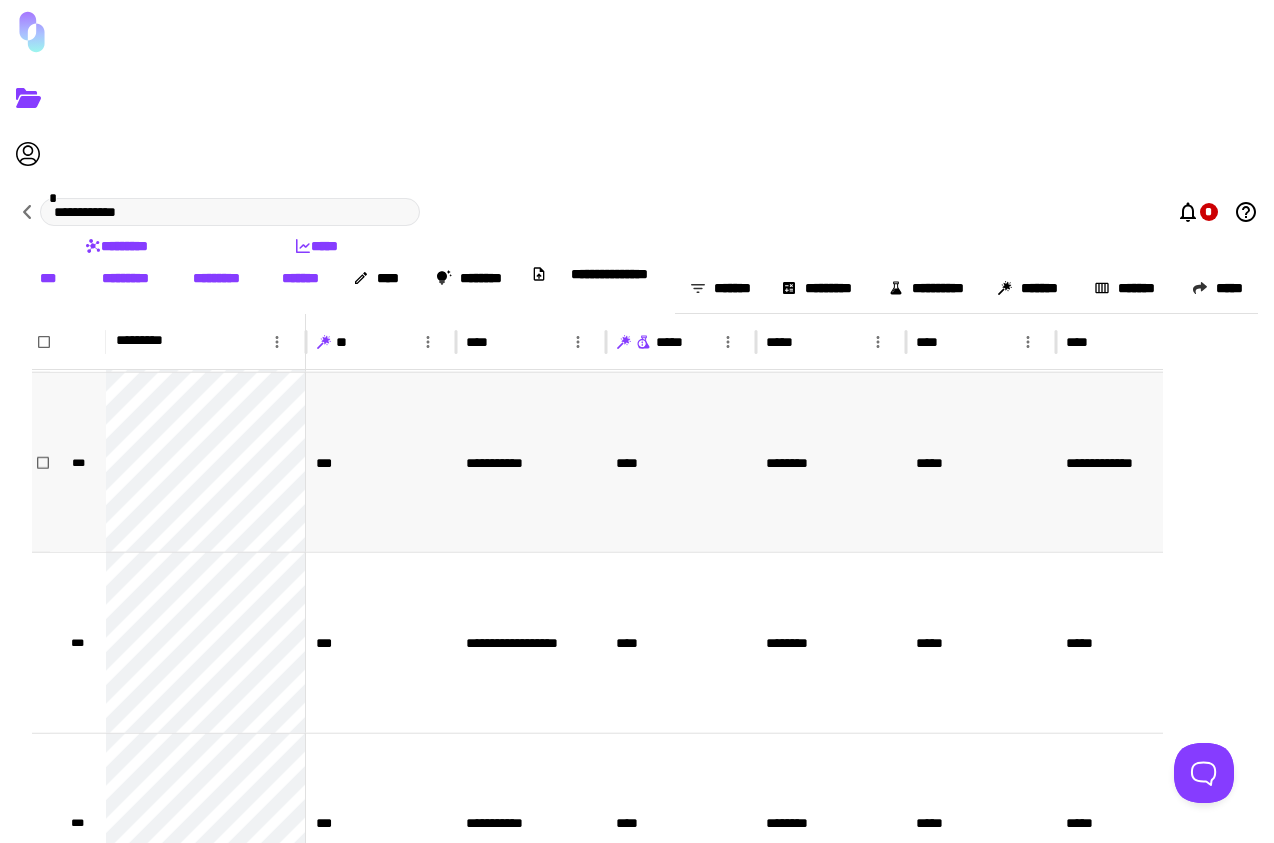 scroll, scrollTop: 30425, scrollLeft: 0, axis: vertical 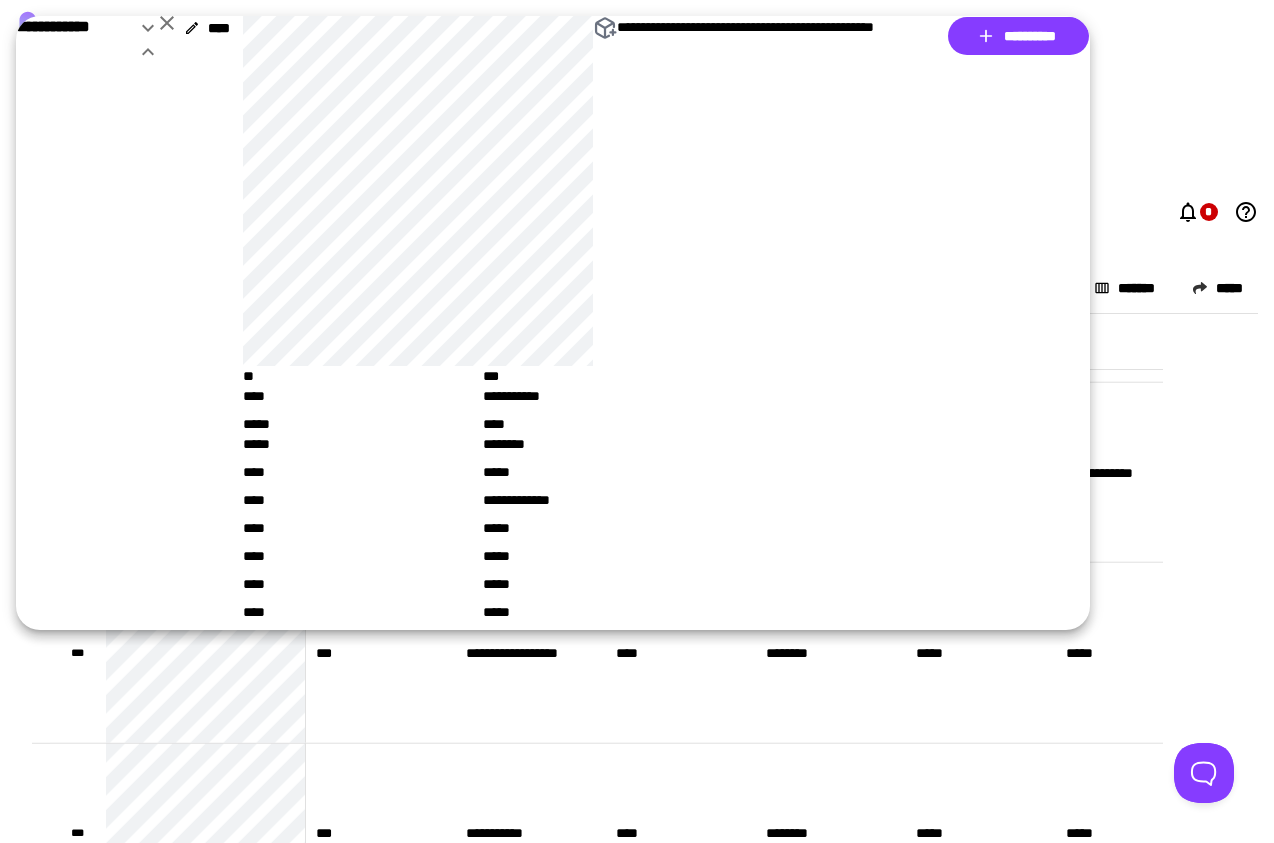 click on "*****" at bounding box center [363, 376] 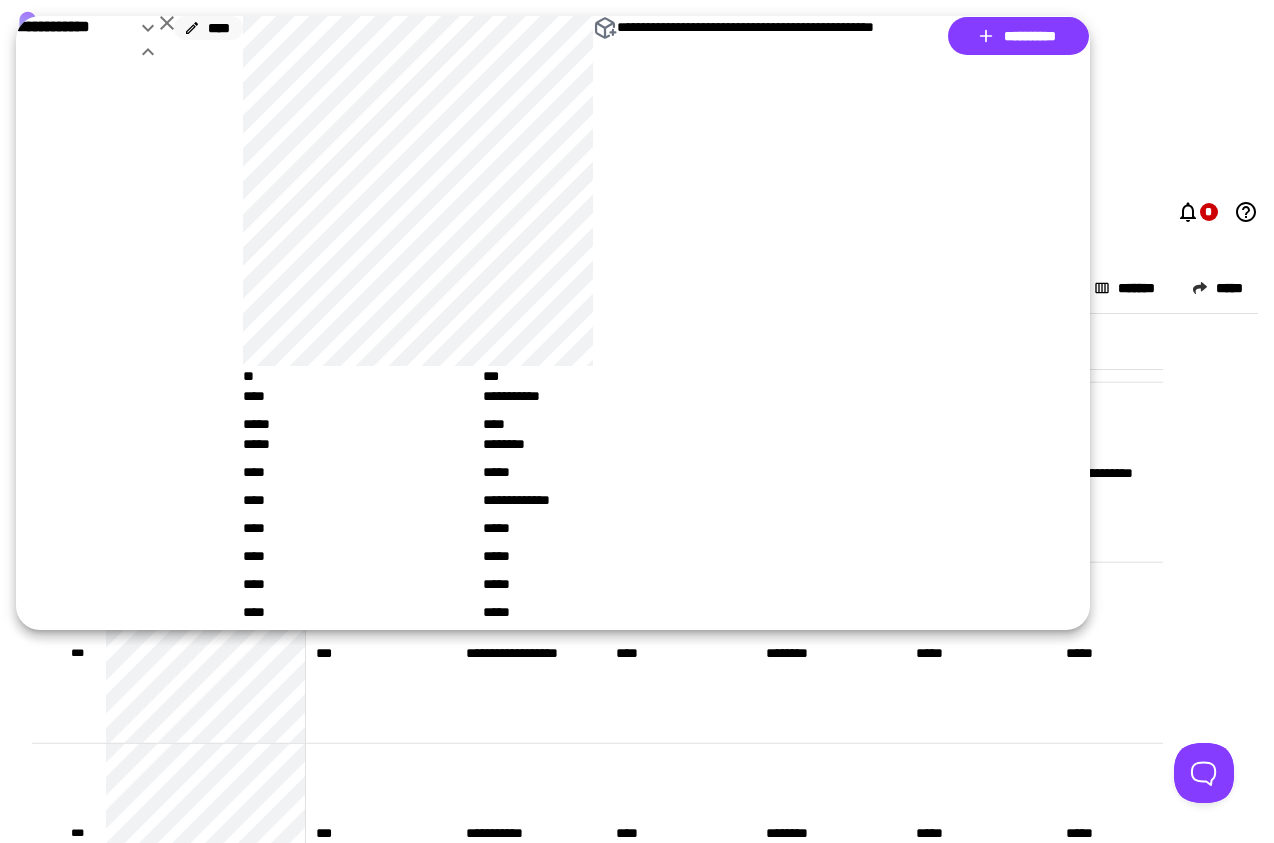 click on "****" at bounding box center (208, 28) 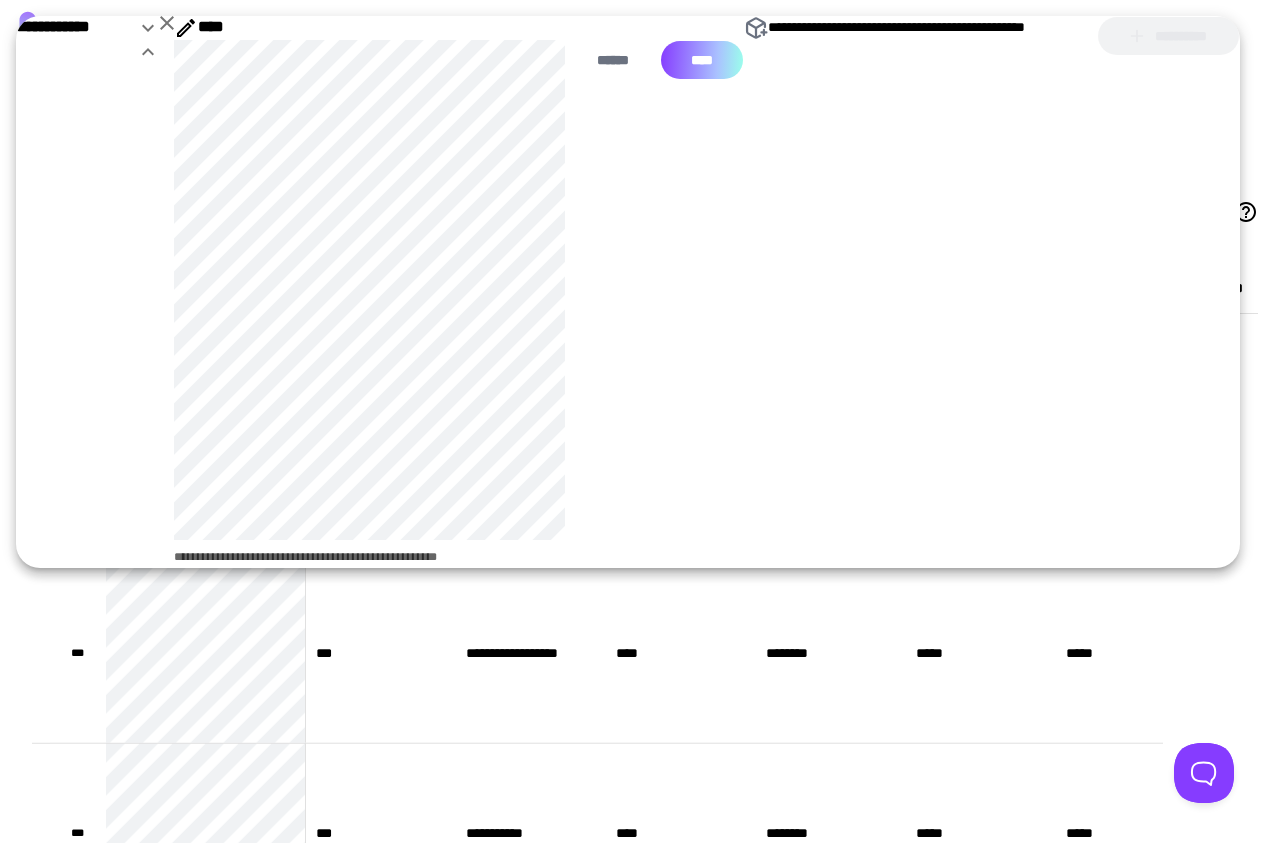 click on "****" at bounding box center [702, 60] 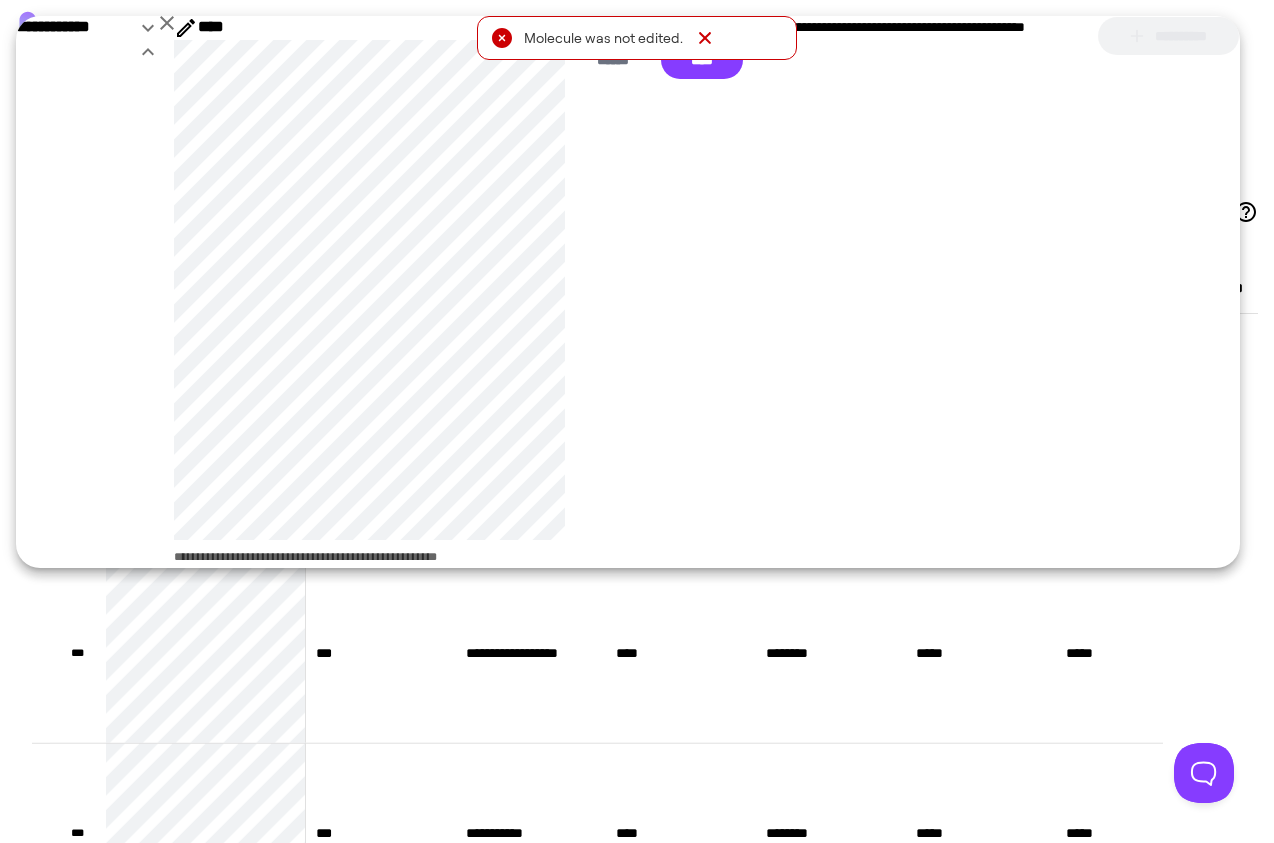 click at bounding box center [705, 38] 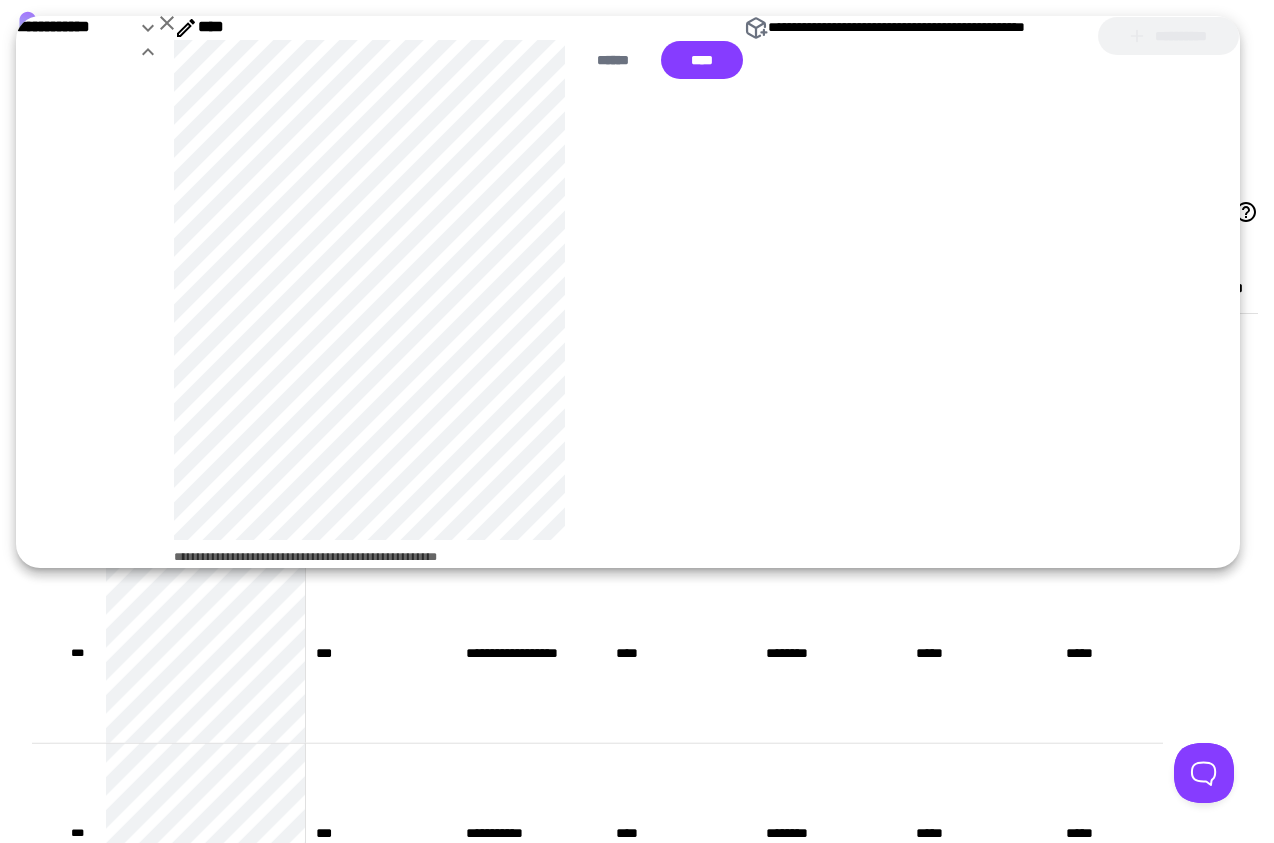 click at bounding box center (167, 23) 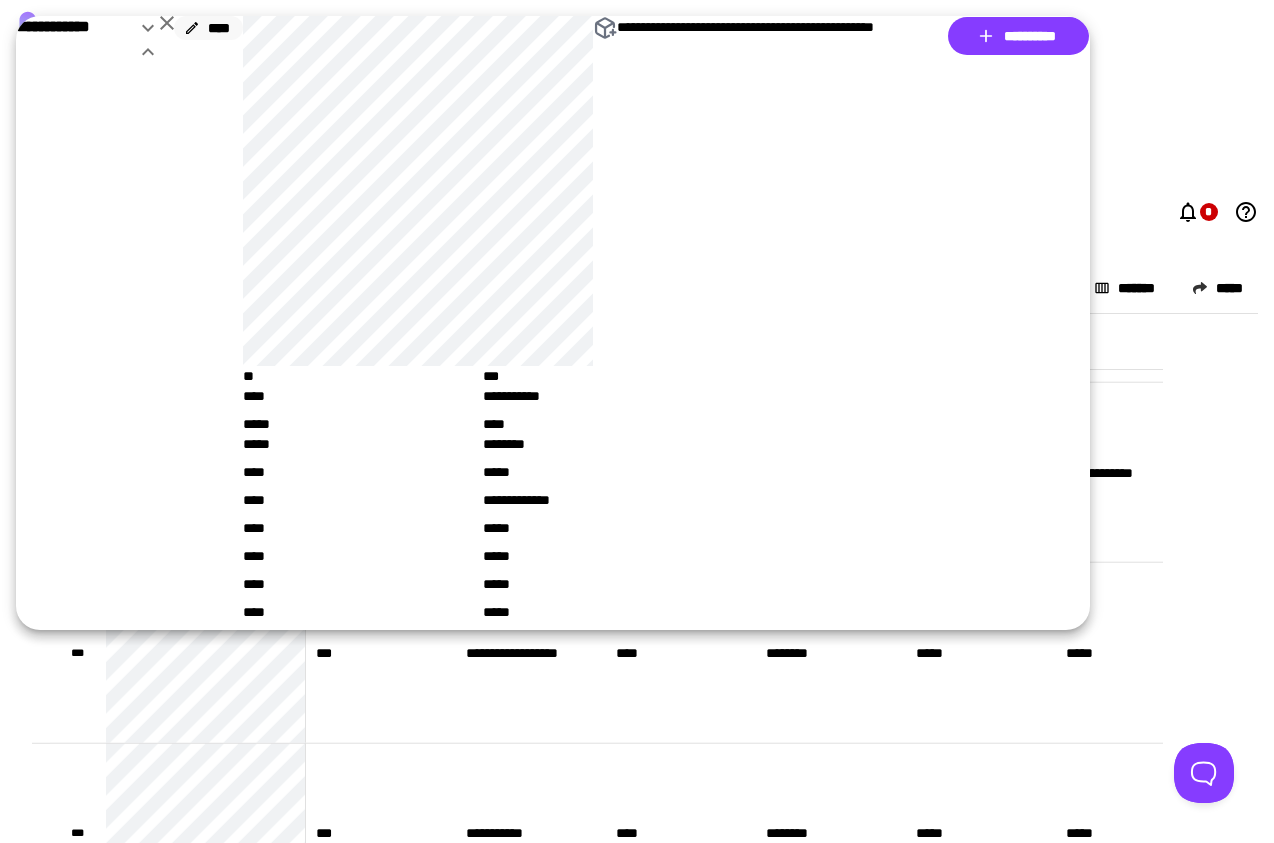 click on "****" at bounding box center (208, 28) 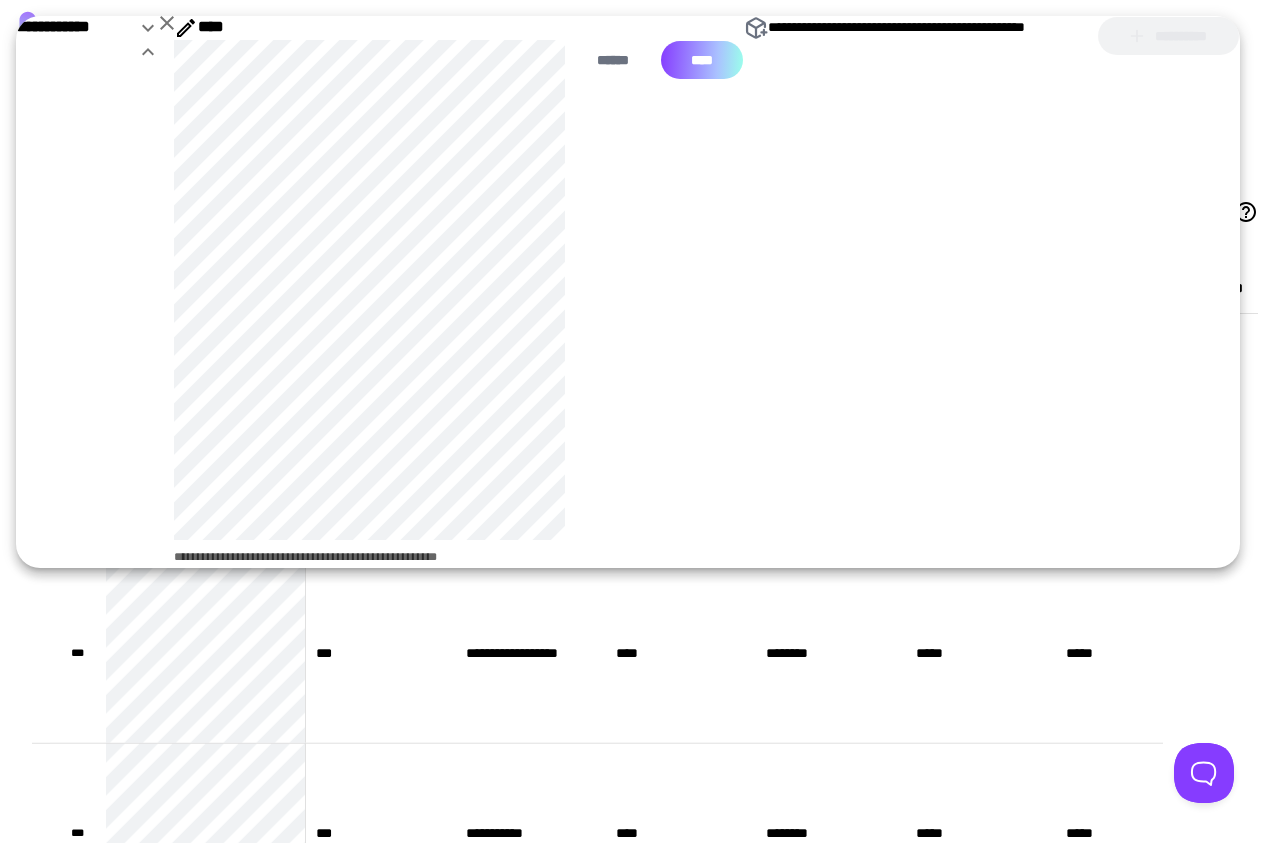 click on "****" at bounding box center (702, 60) 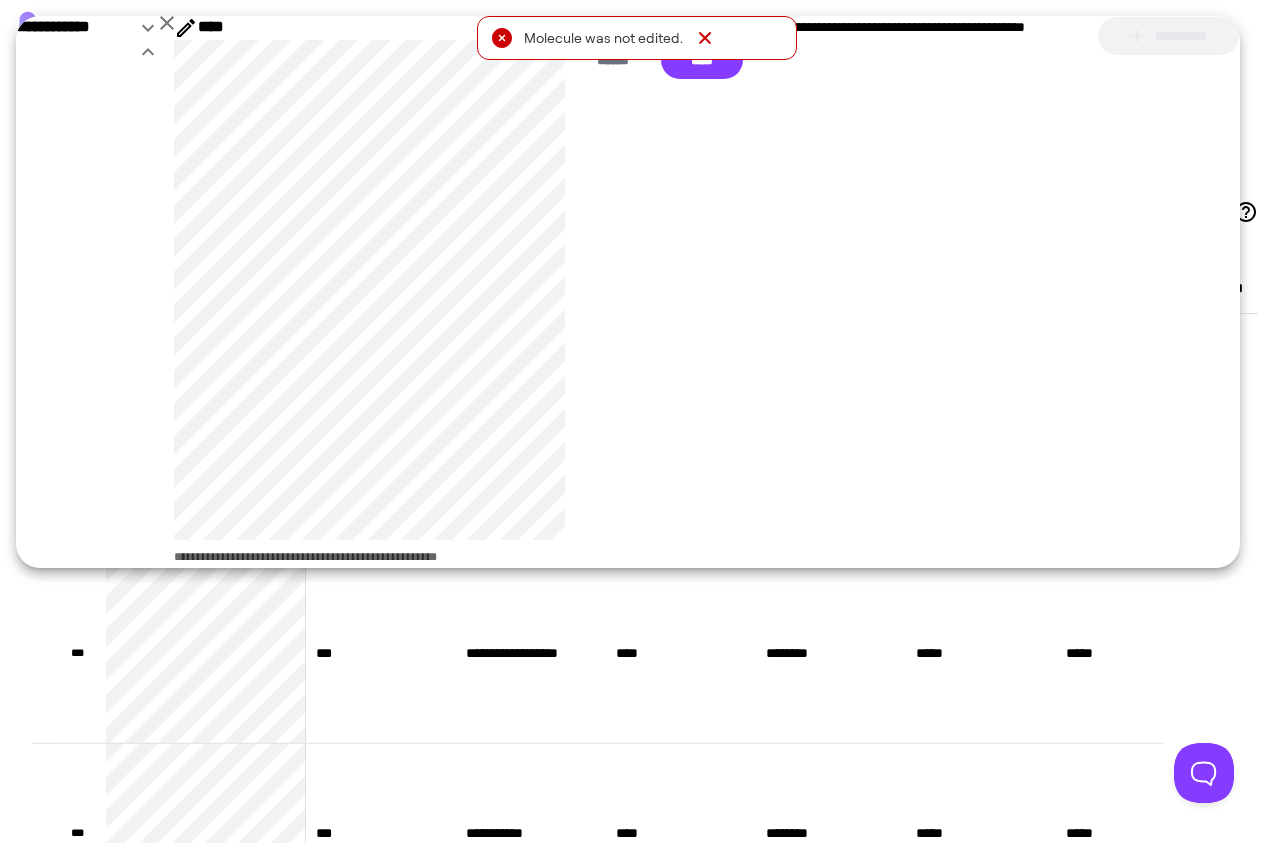 click at bounding box center (167, 23) 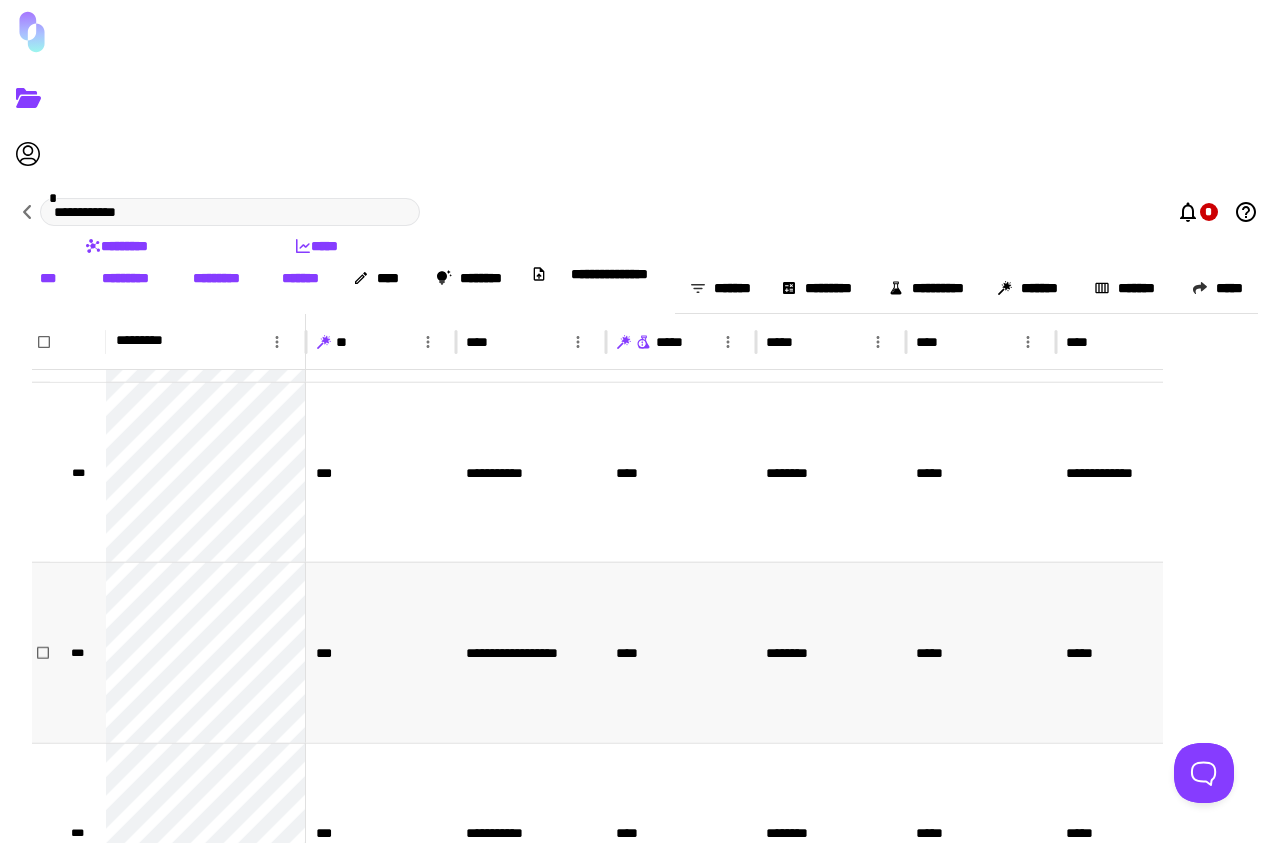 scroll, scrollTop: 30430, scrollLeft: 0, axis: vertical 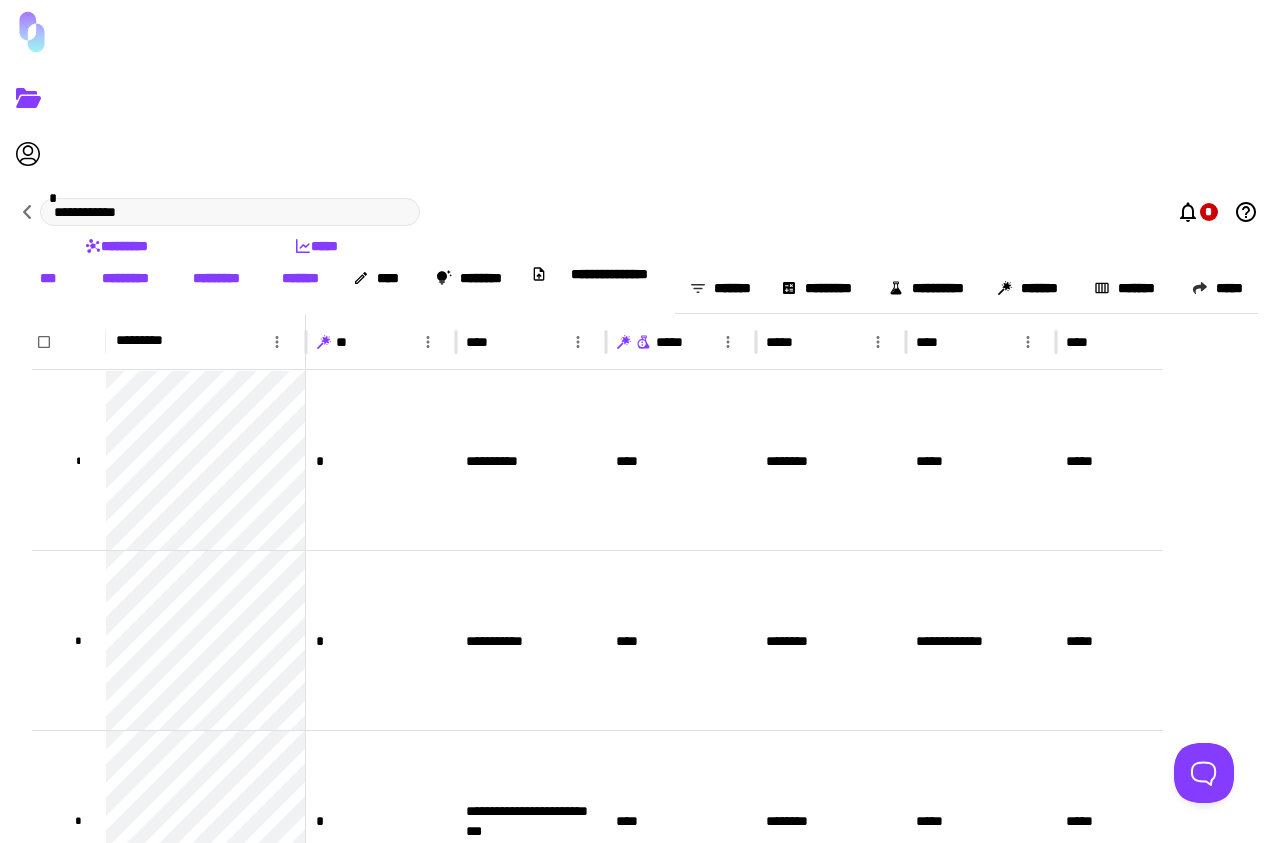 click on "*****" at bounding box center [316, 246] 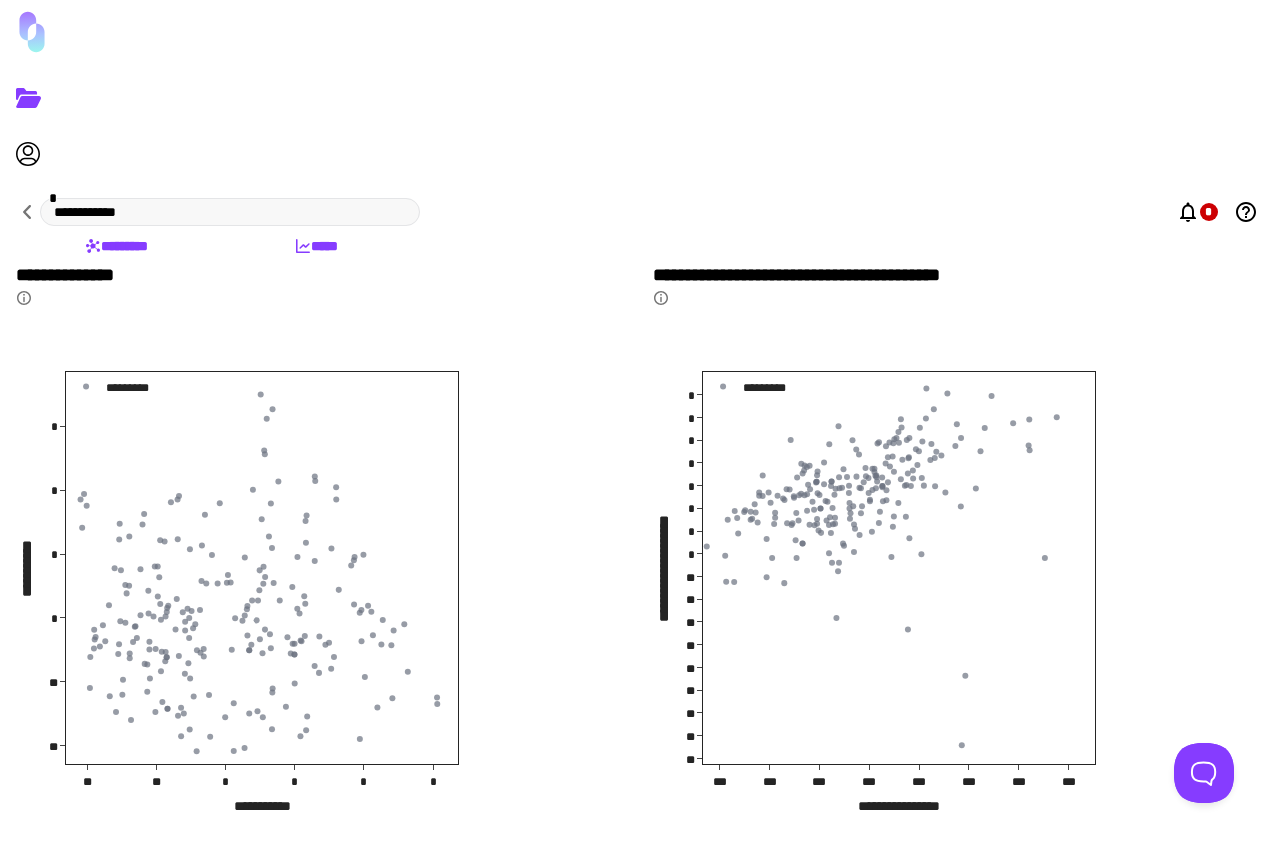 click on "*********" at bounding box center (116, 246) 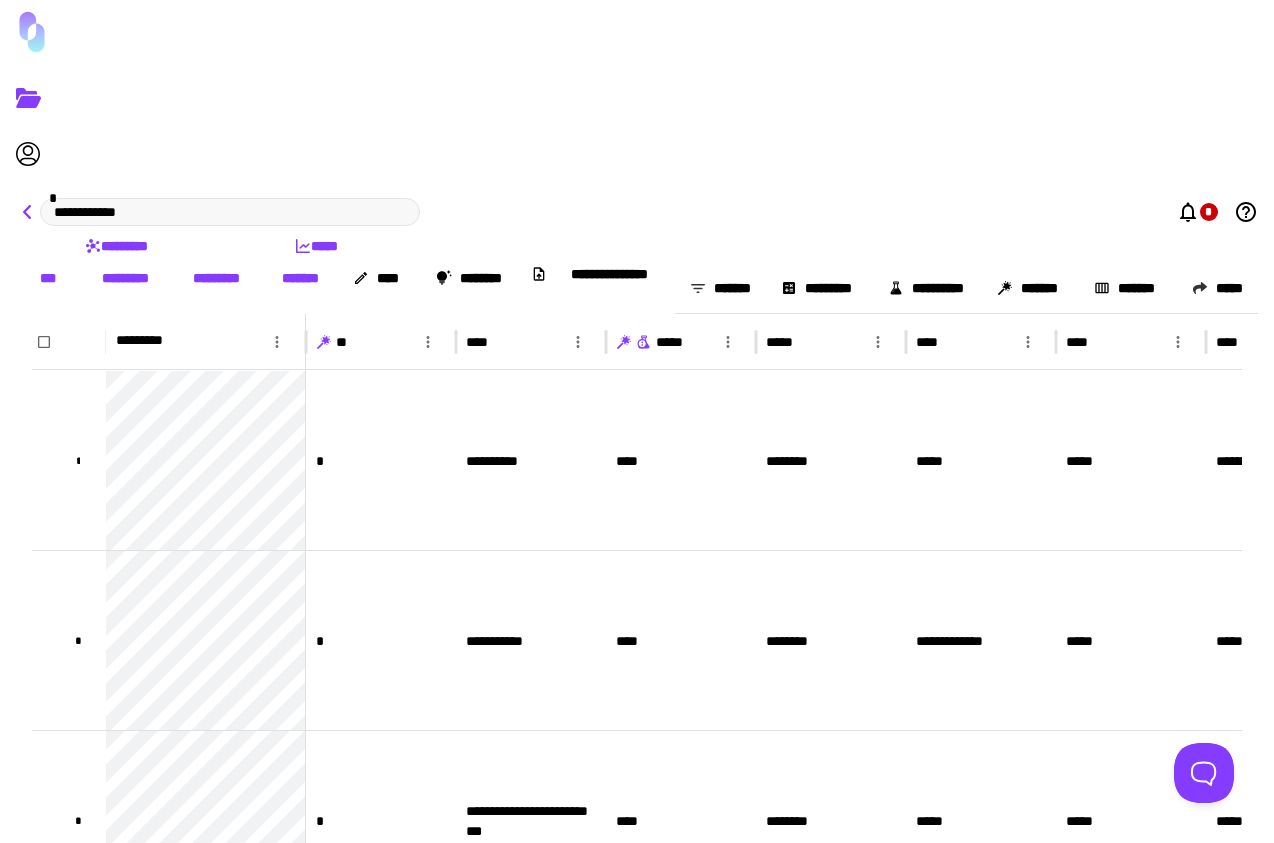 click at bounding box center [28, 212] 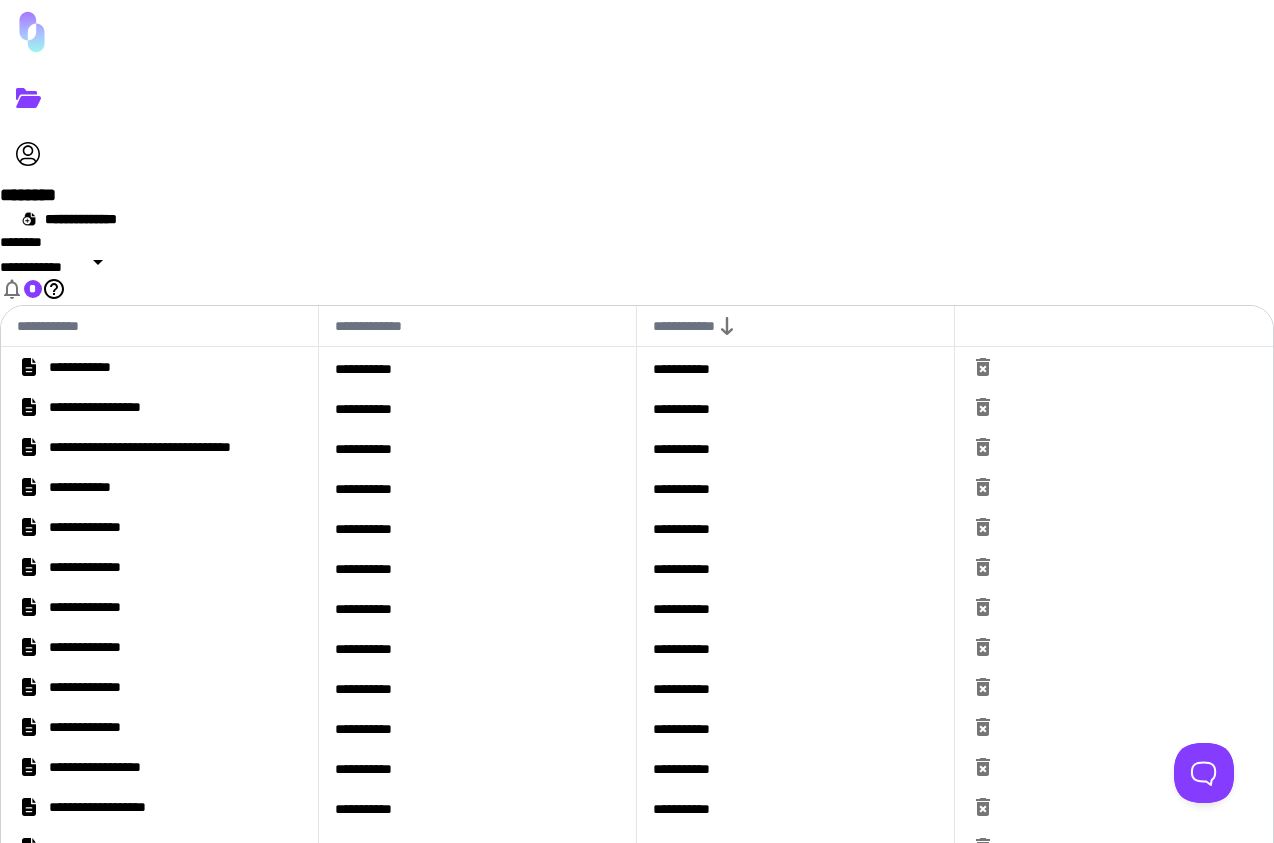 click on "*" at bounding box center [33, 289] 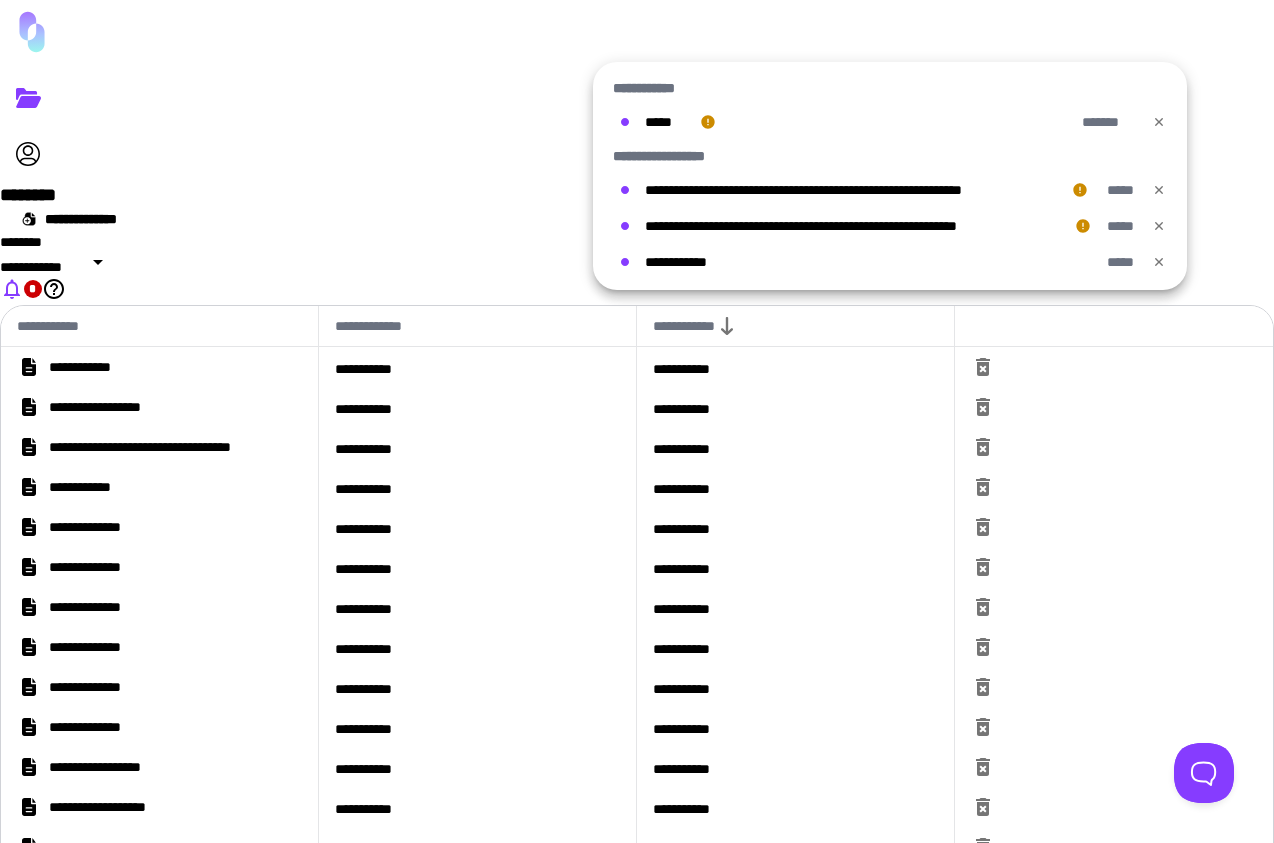 click on "*****" at bounding box center (855, 122) 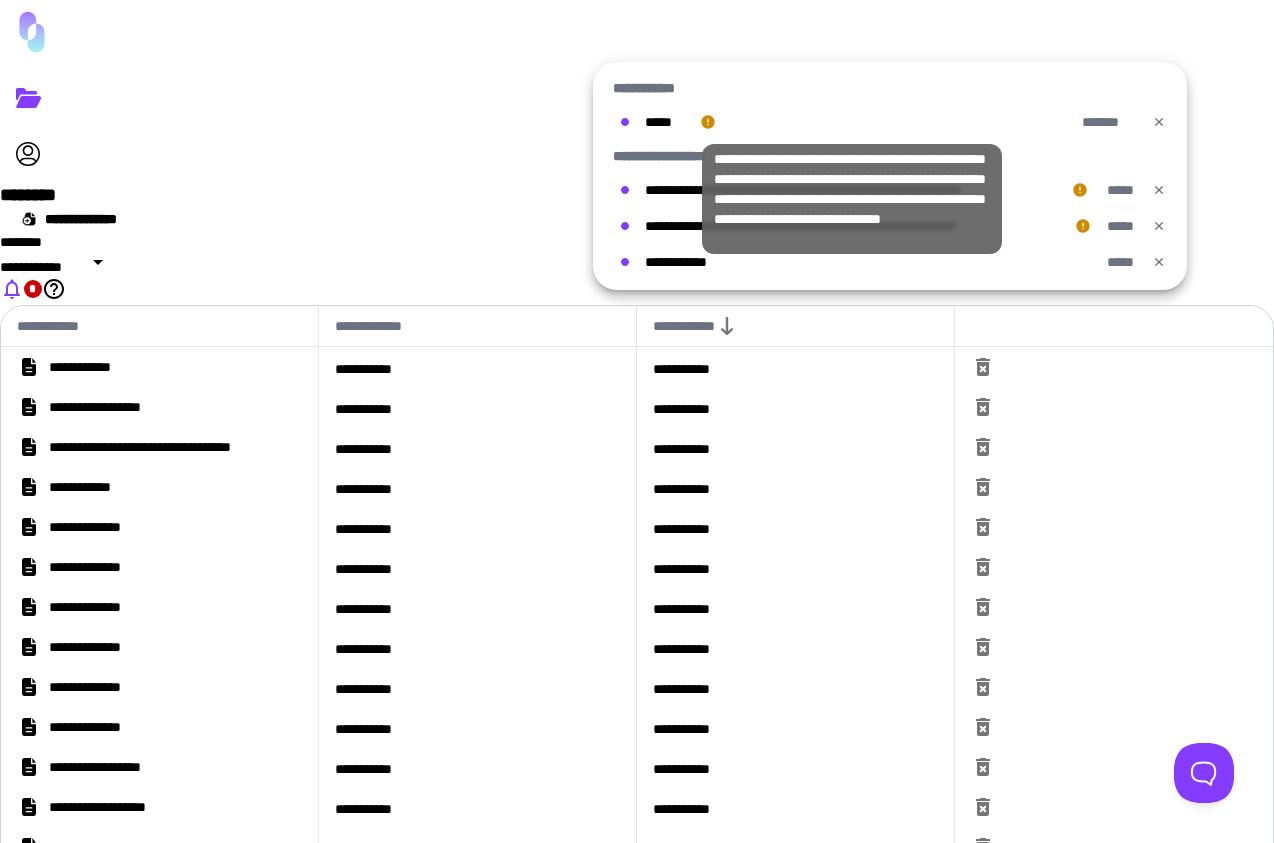 click at bounding box center (707, 121) 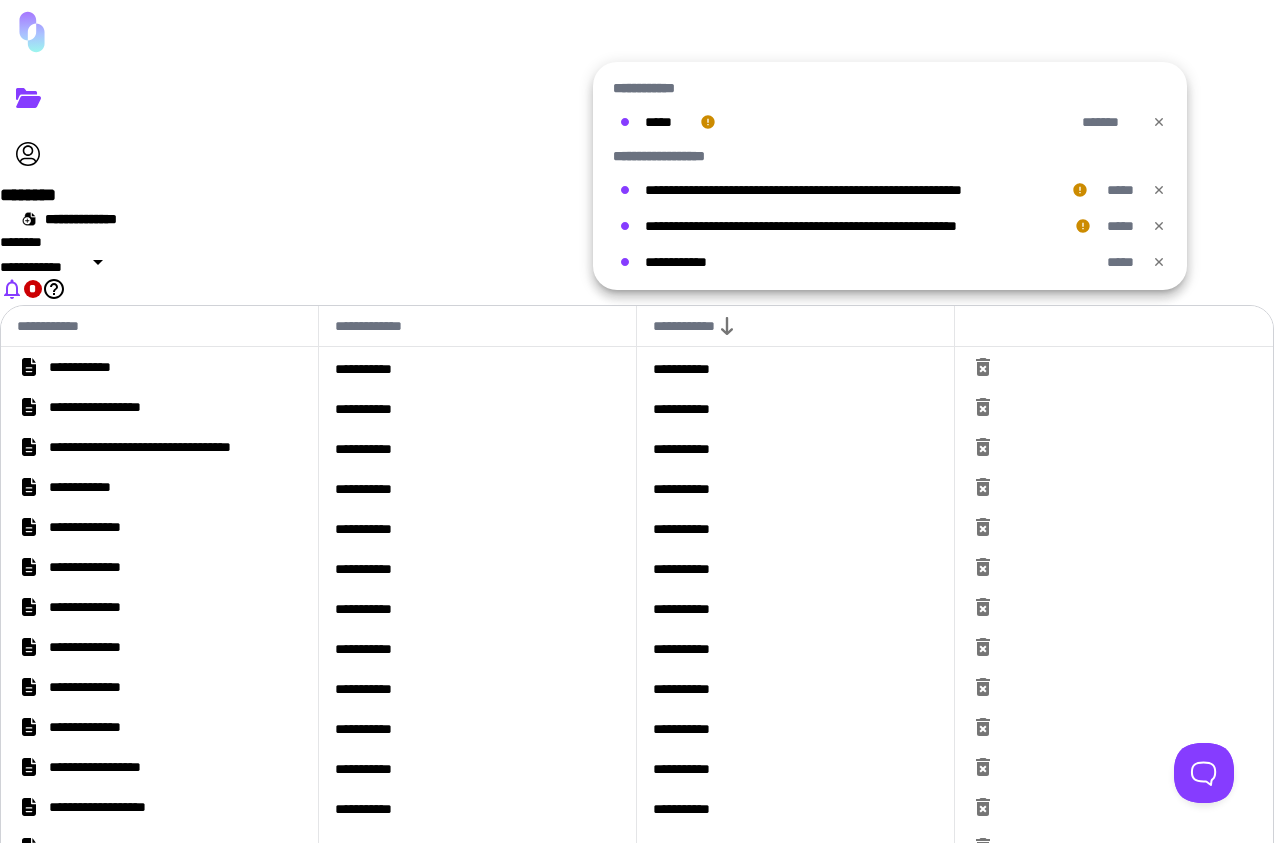 click at bounding box center [1159, 122] 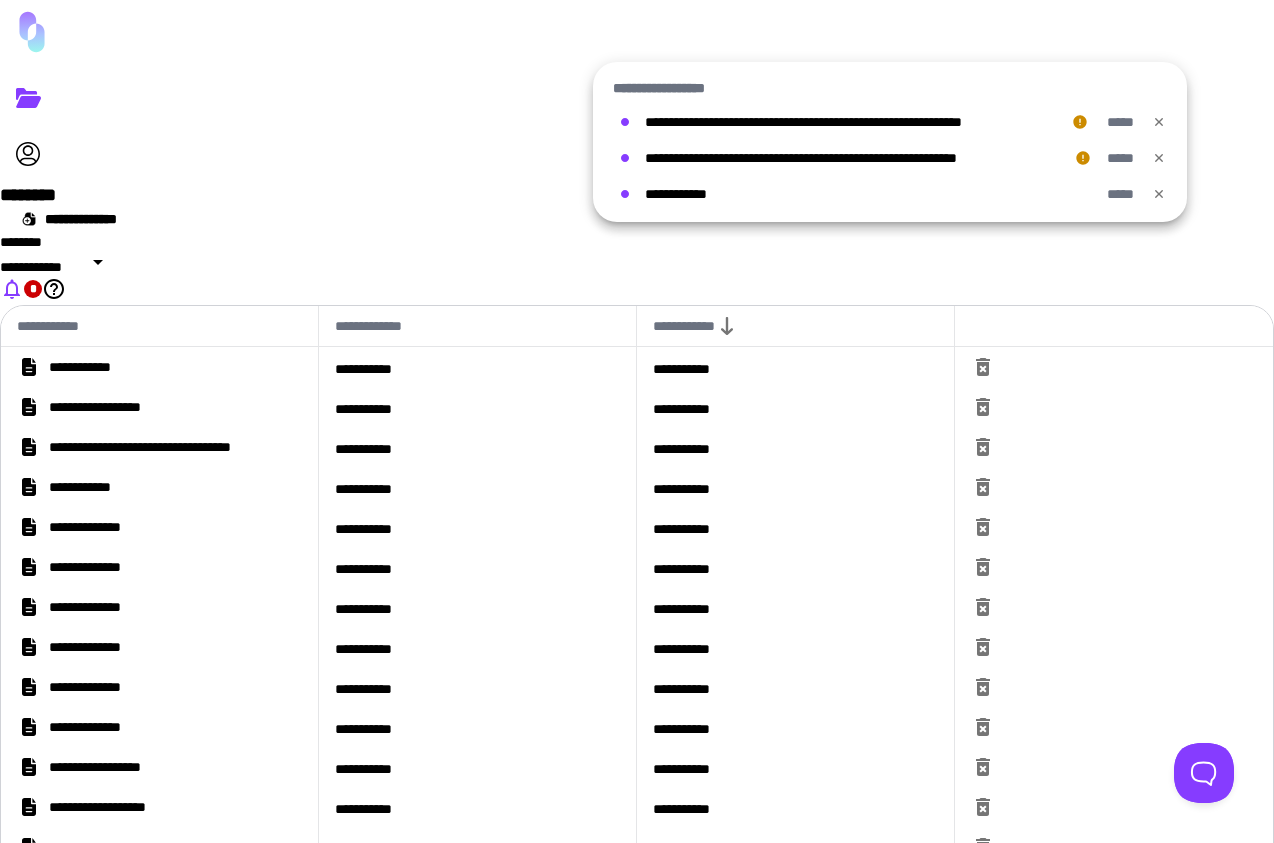 click at bounding box center (1159, 122) 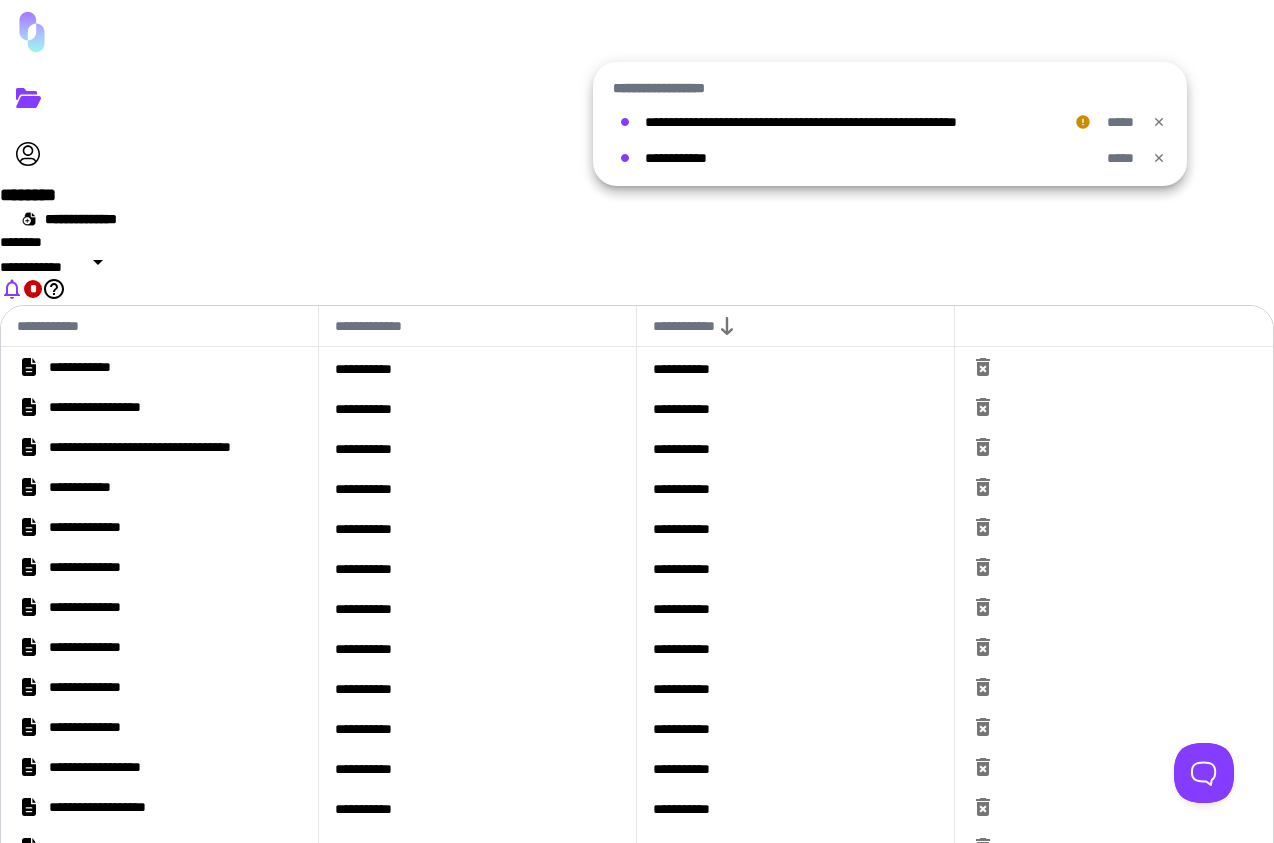 click at bounding box center [1159, 122] 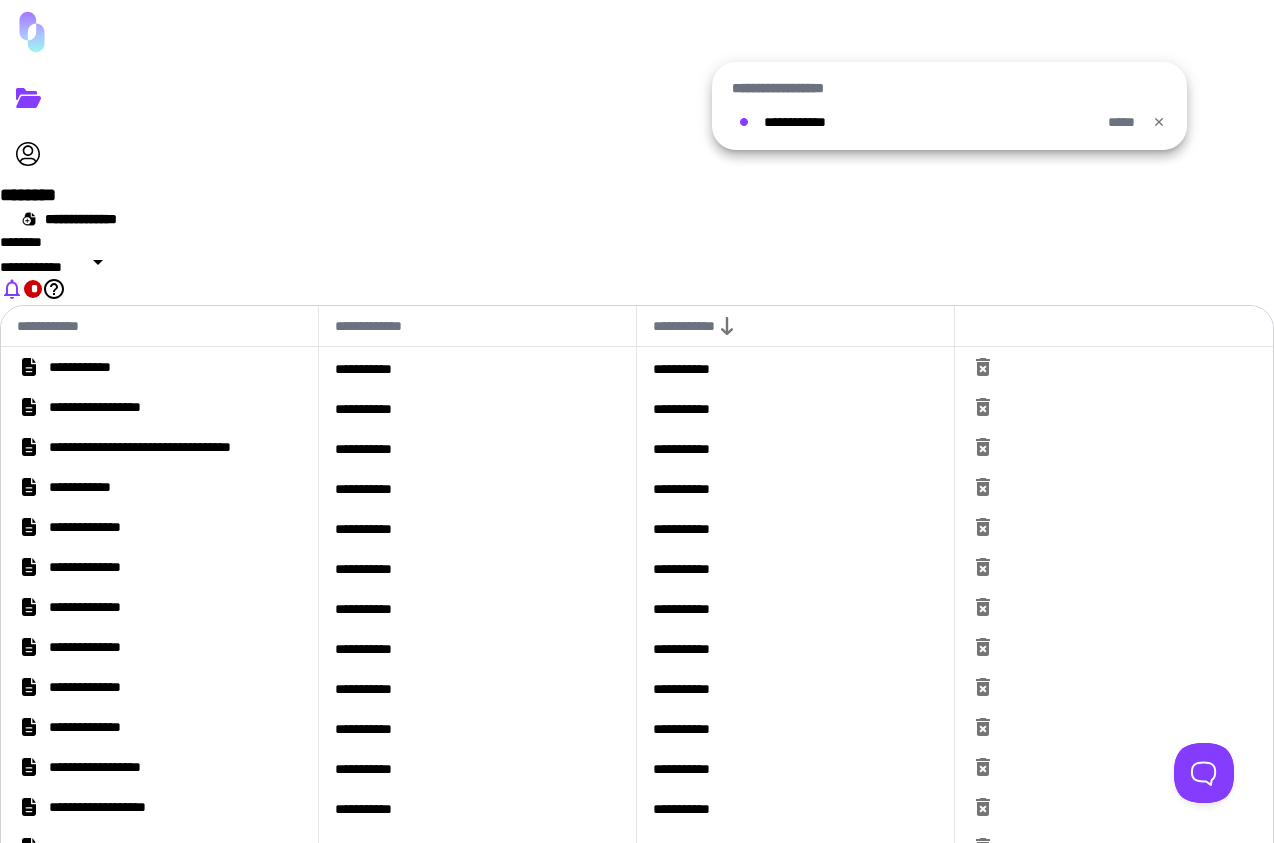 click at bounding box center (1159, 122) 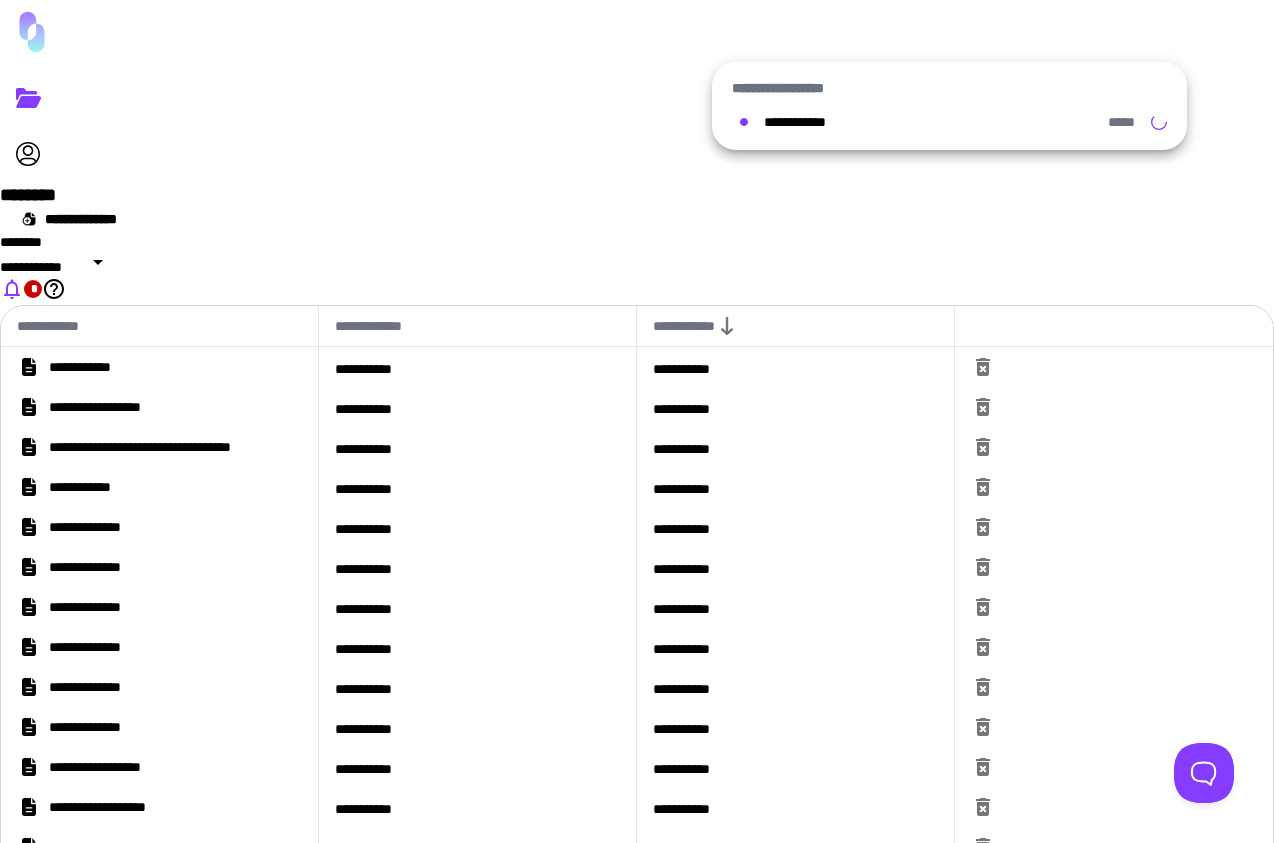 click at bounding box center [637, 421] 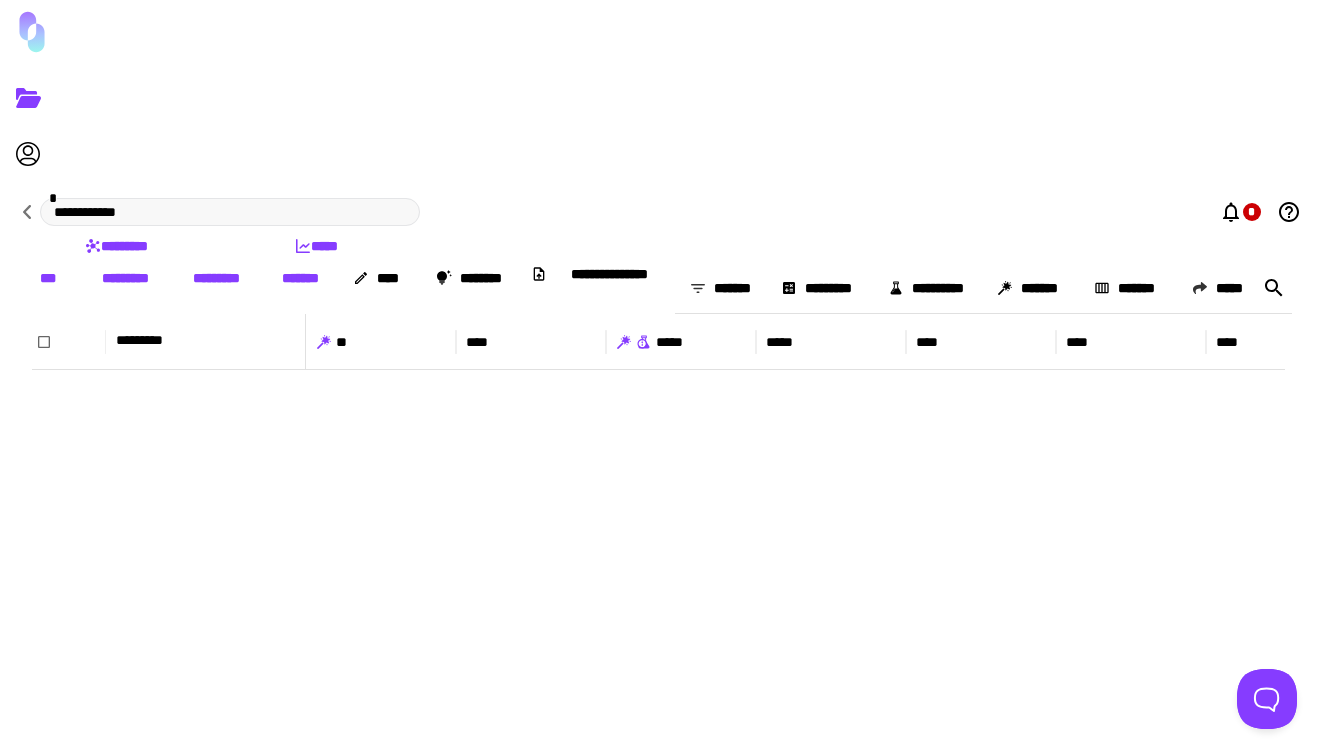 scroll, scrollTop: 0, scrollLeft: 0, axis: both 